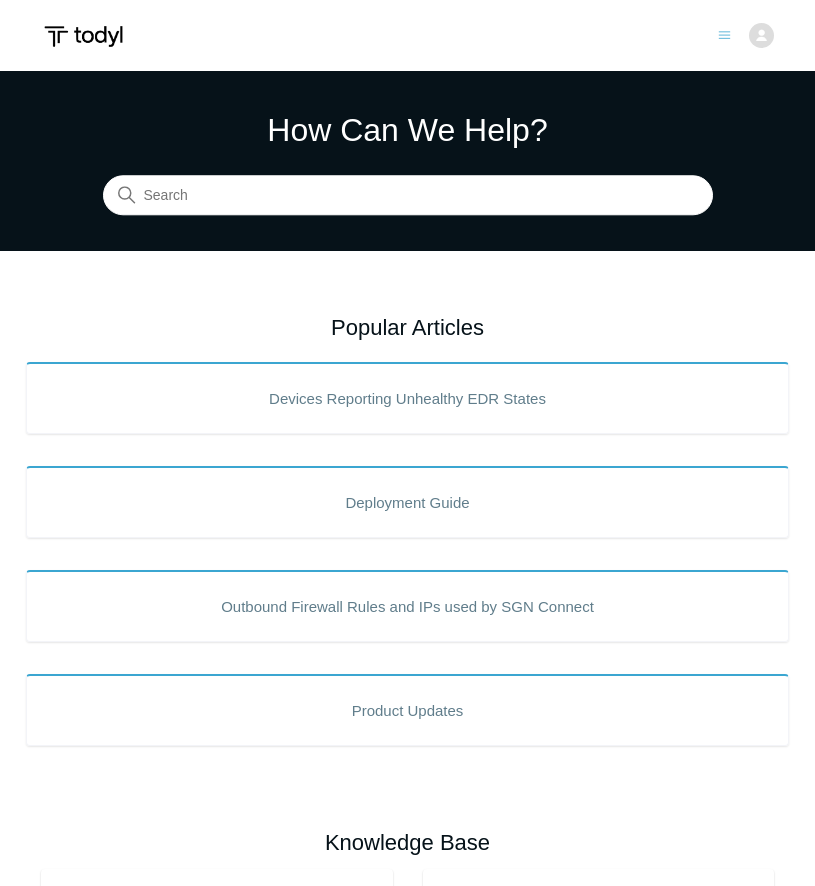scroll, scrollTop: 0, scrollLeft: 0, axis: both 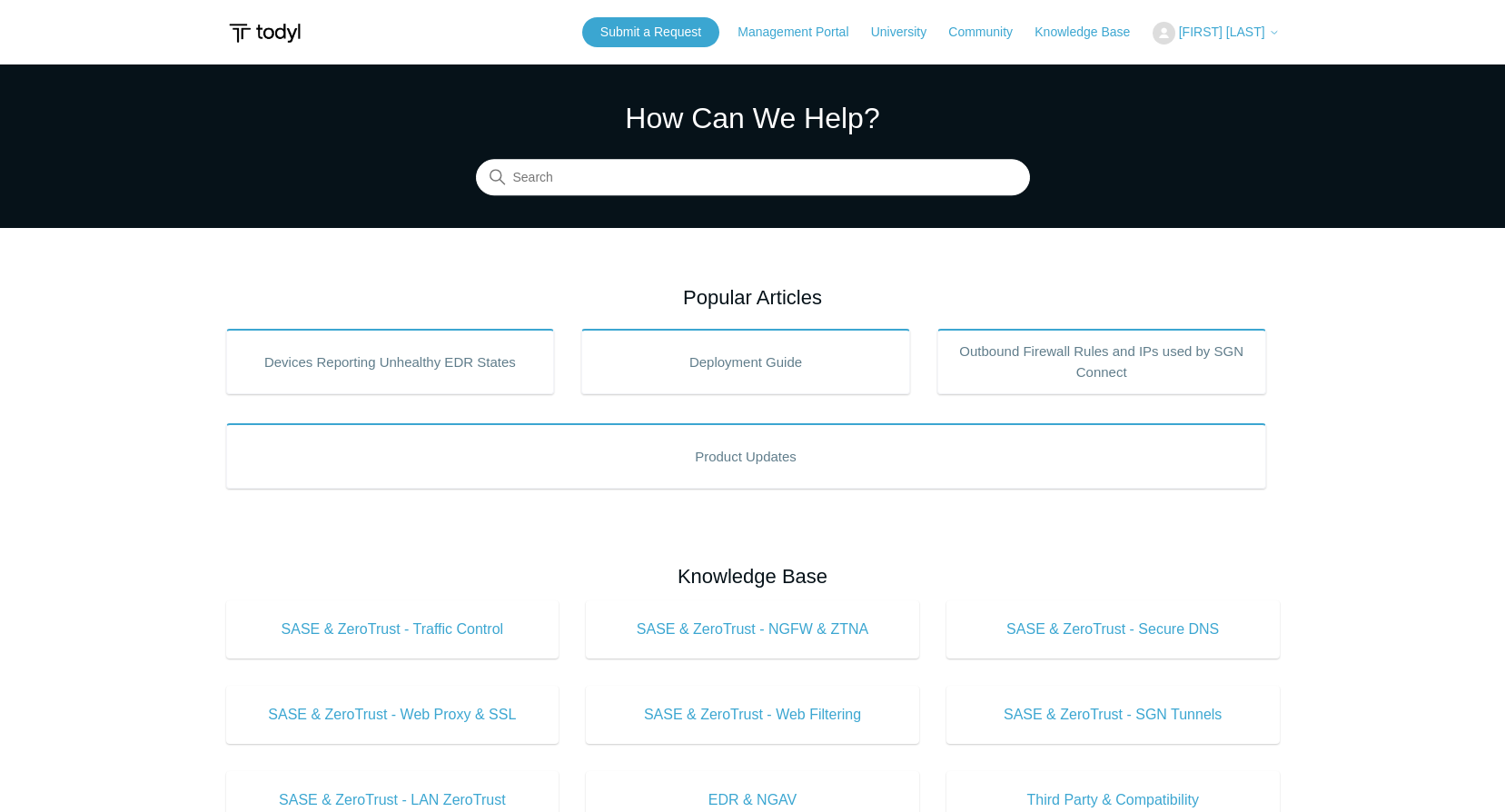 click on "Submit a Request
Management Portal
University
Community
Knowledge Base
Brian Dehlinger
My Support Requests
Sign out" at bounding box center (753, 32) 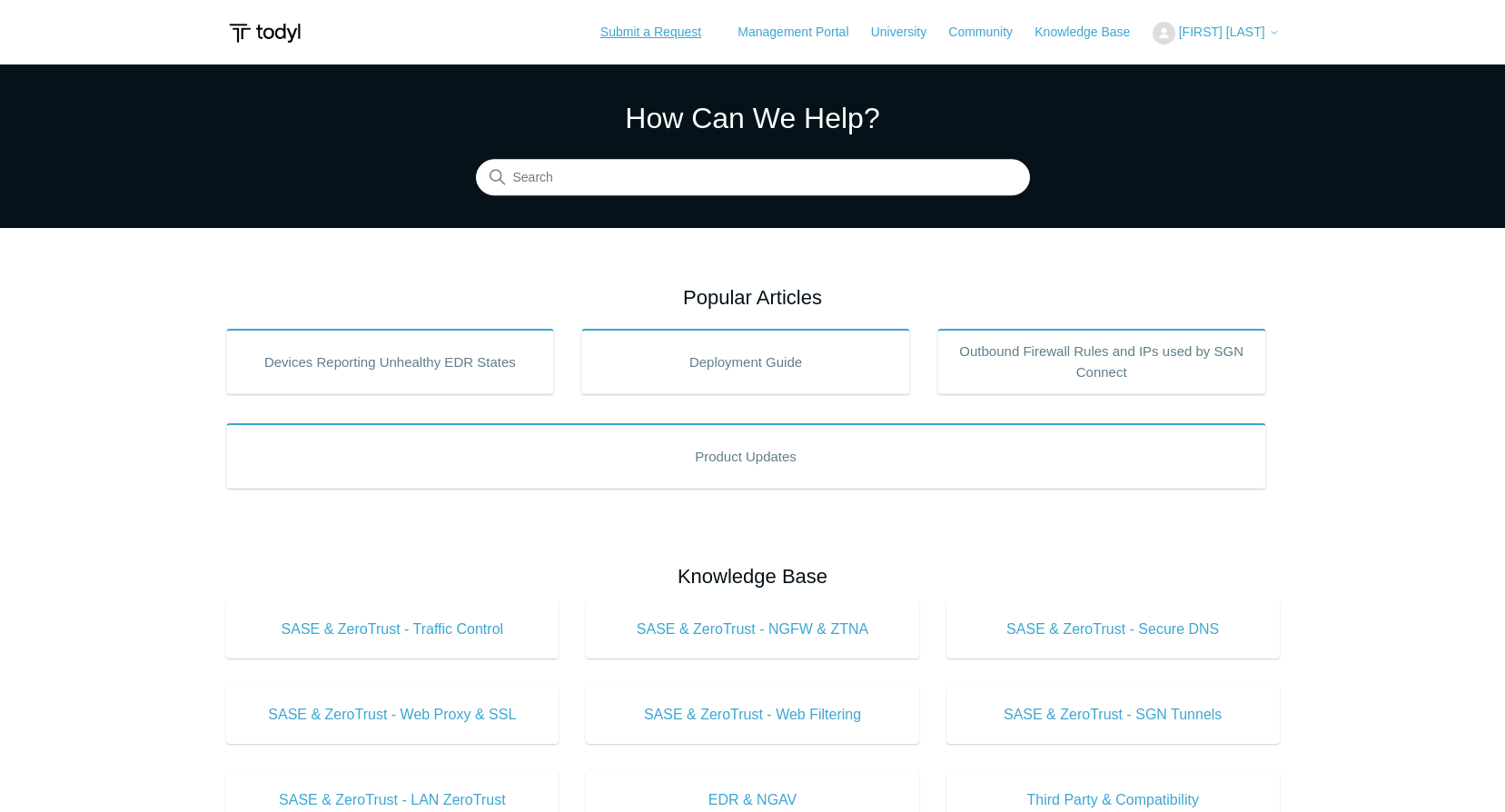 click on "Submit a Request" at bounding box center (650, 32) 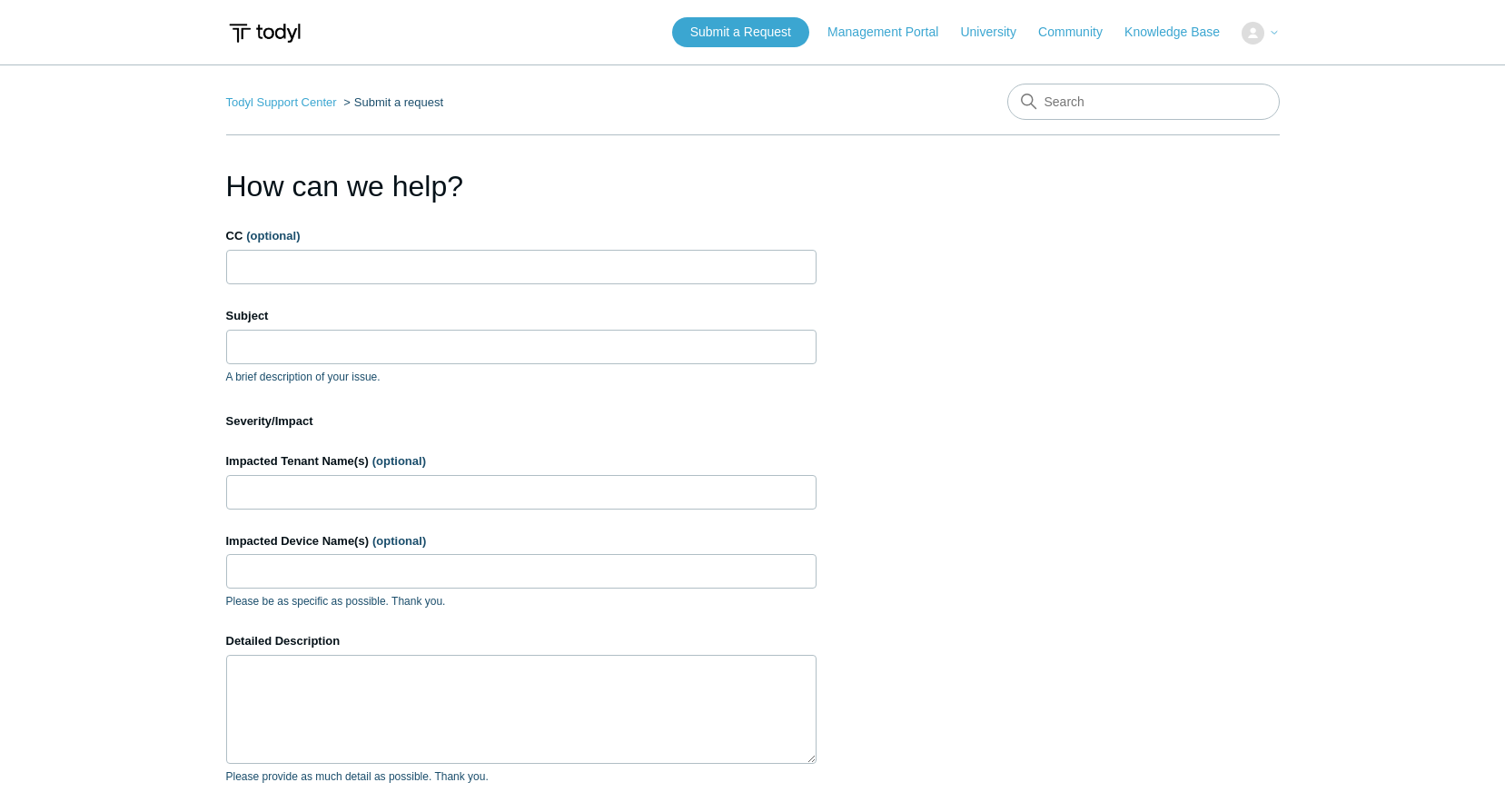 scroll, scrollTop: 0, scrollLeft: 0, axis: both 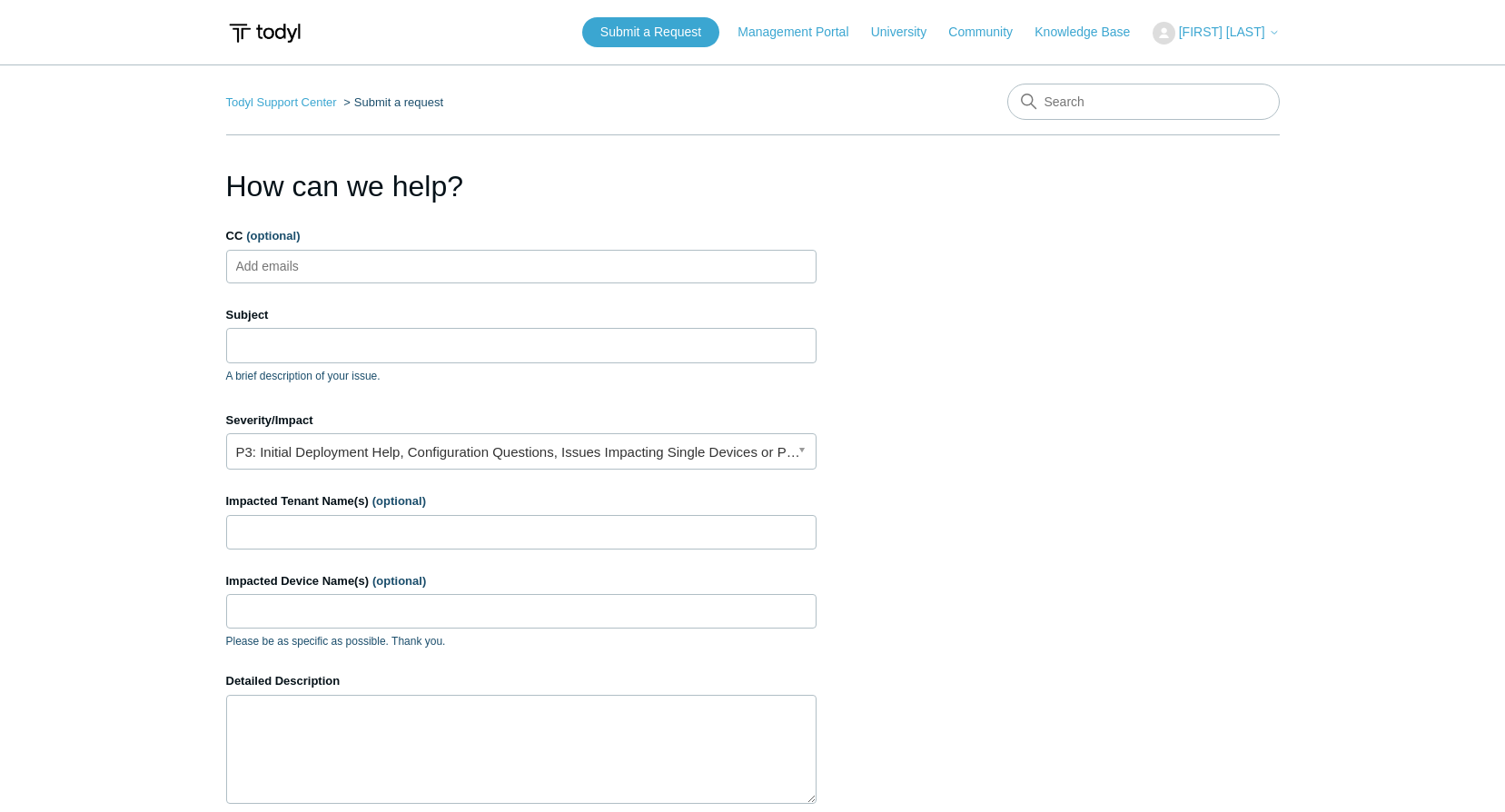 click on "CC (optional)" at bounding box center [282, 266] 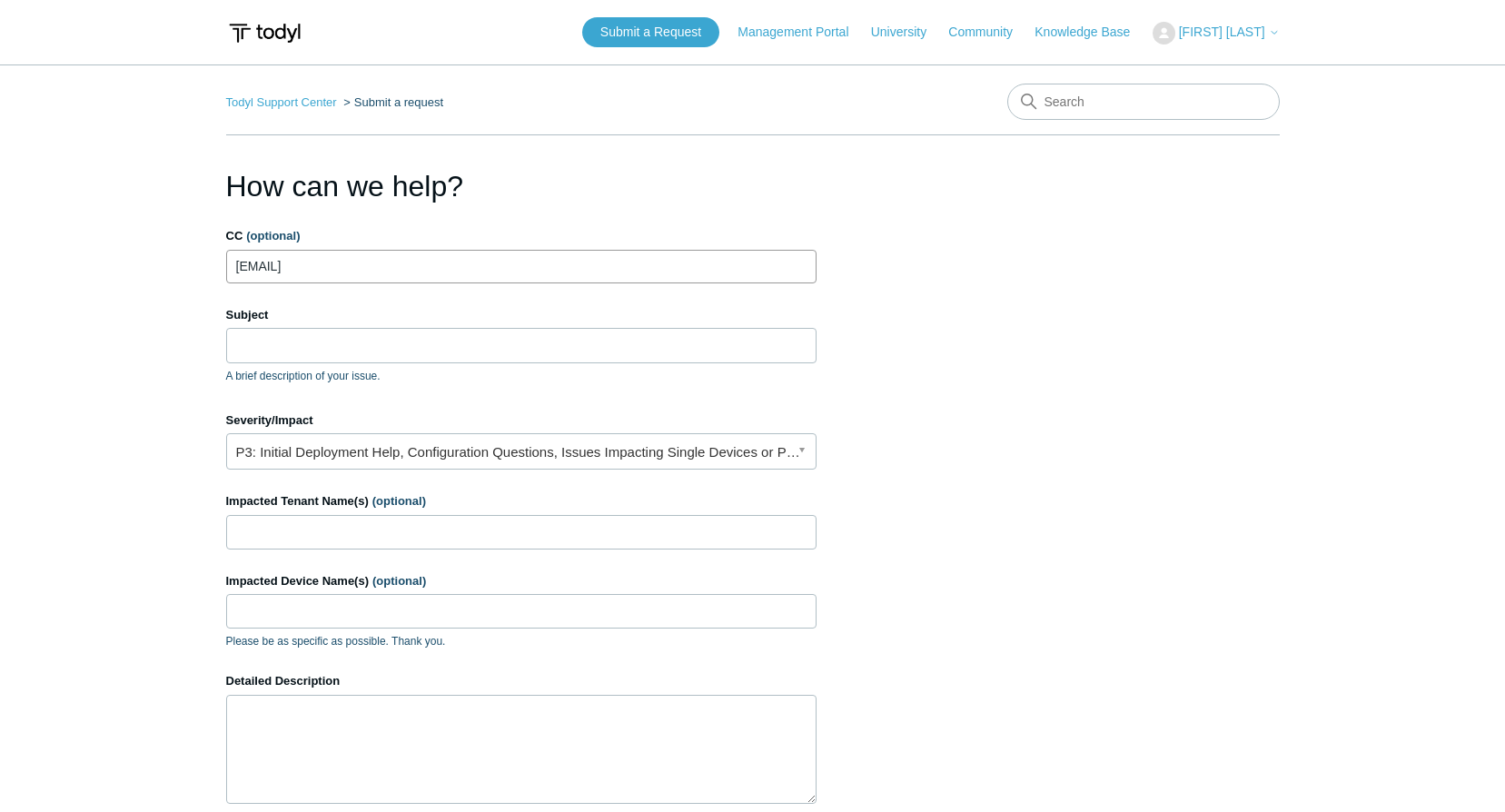 type on "[EMAIL]" 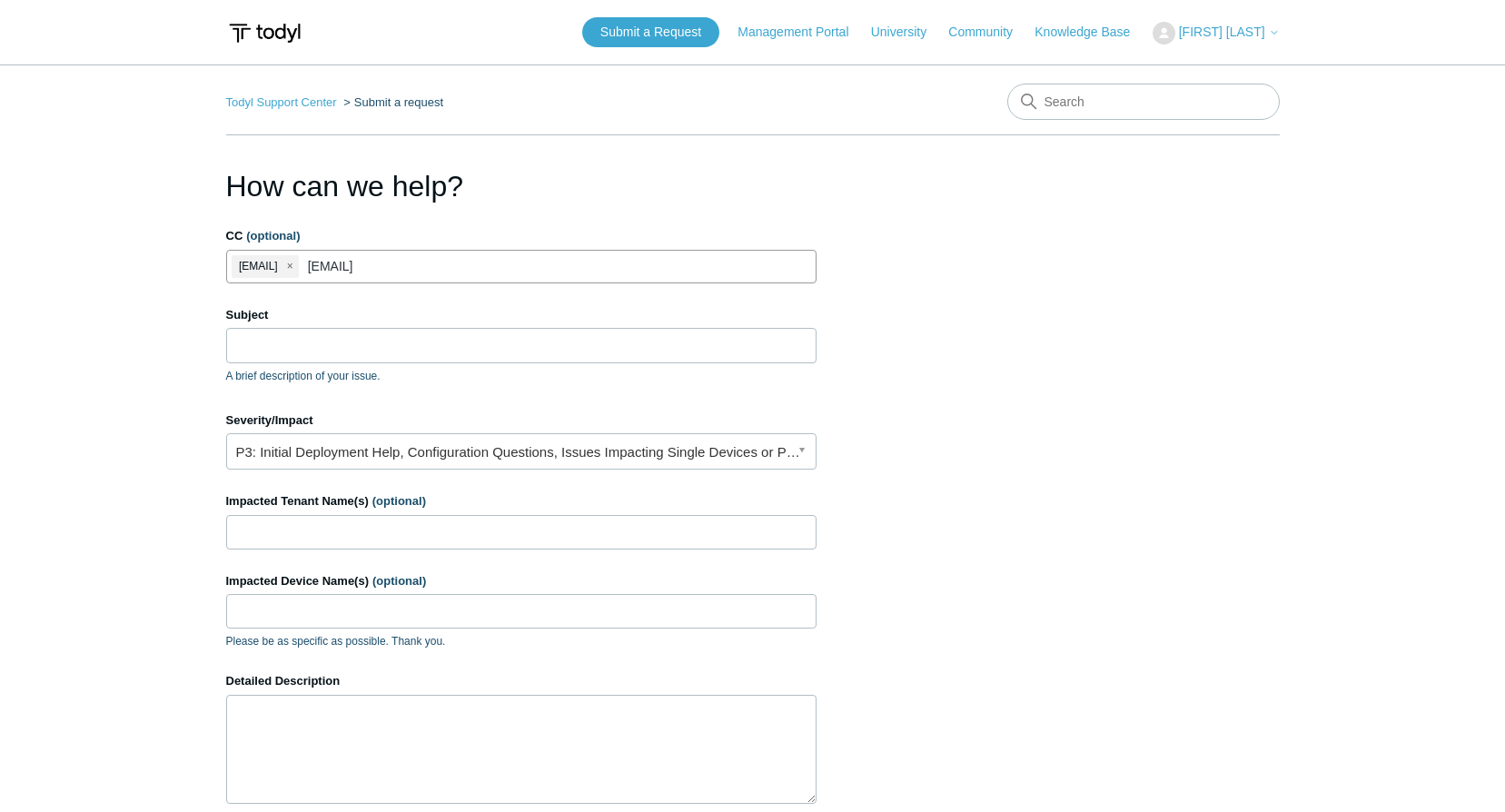 type on "[EMAIL]" 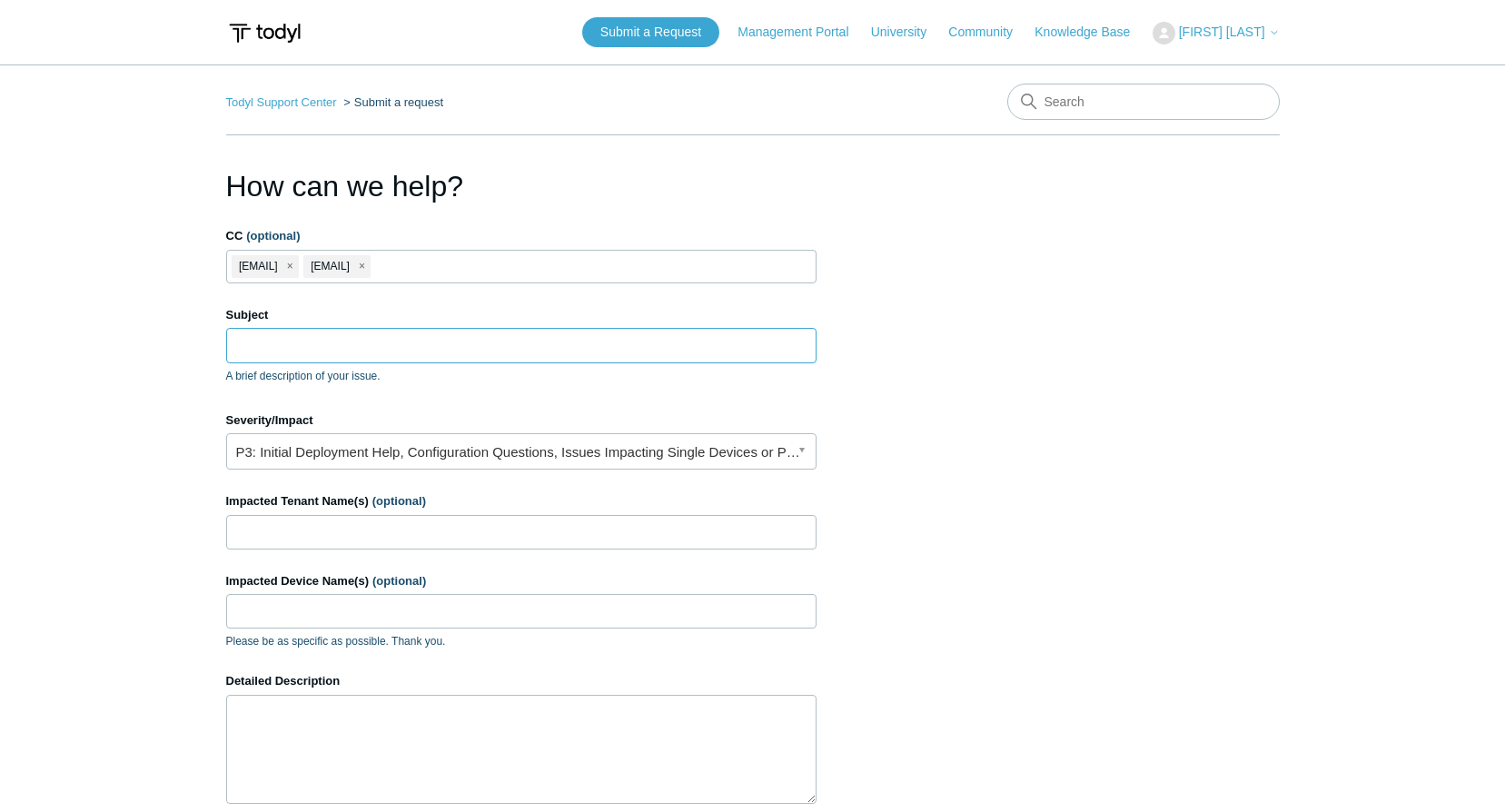 click on "Subject" at bounding box center (521, 345) 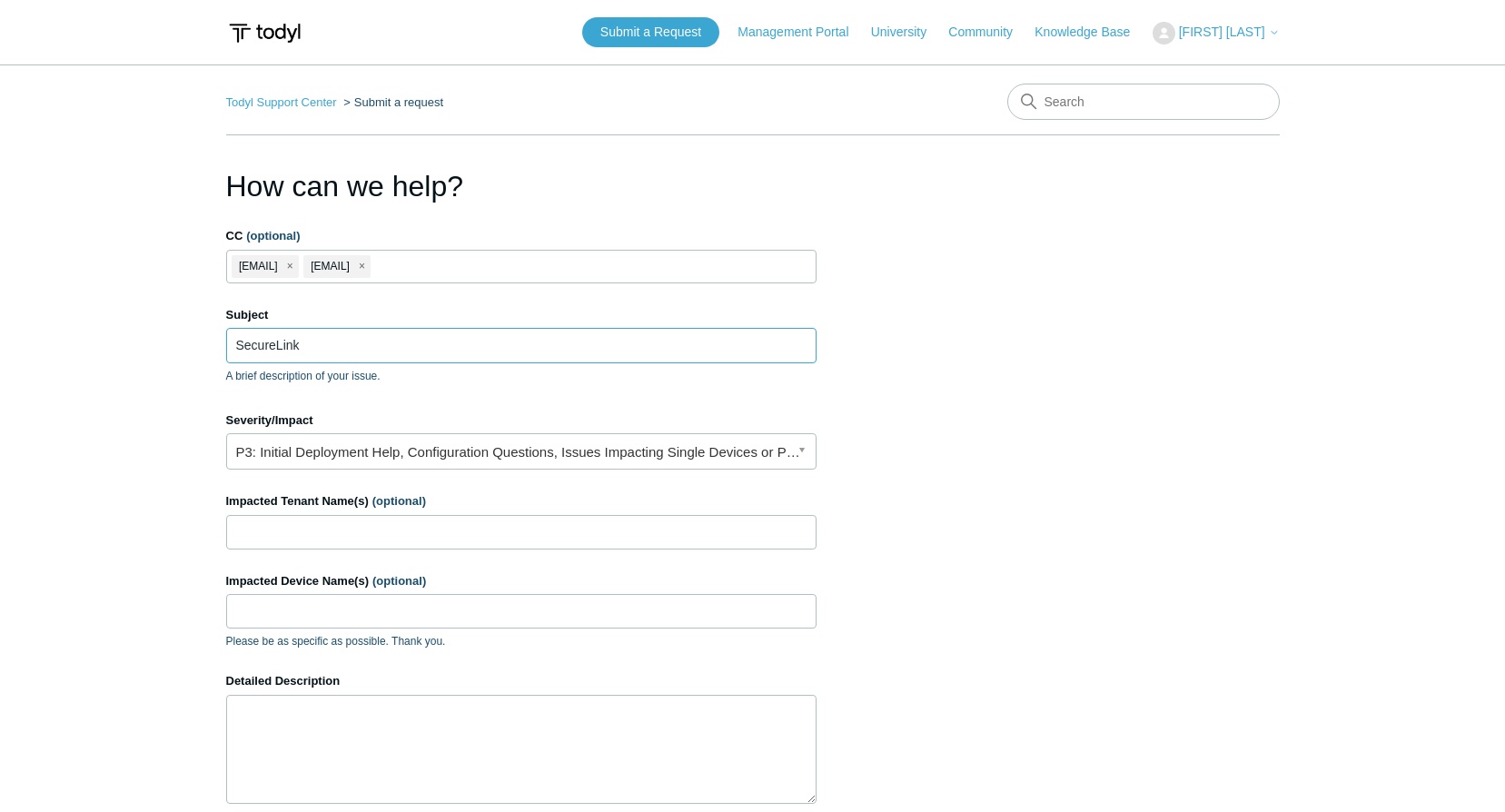 click on "SecureLink" at bounding box center [521, 345] 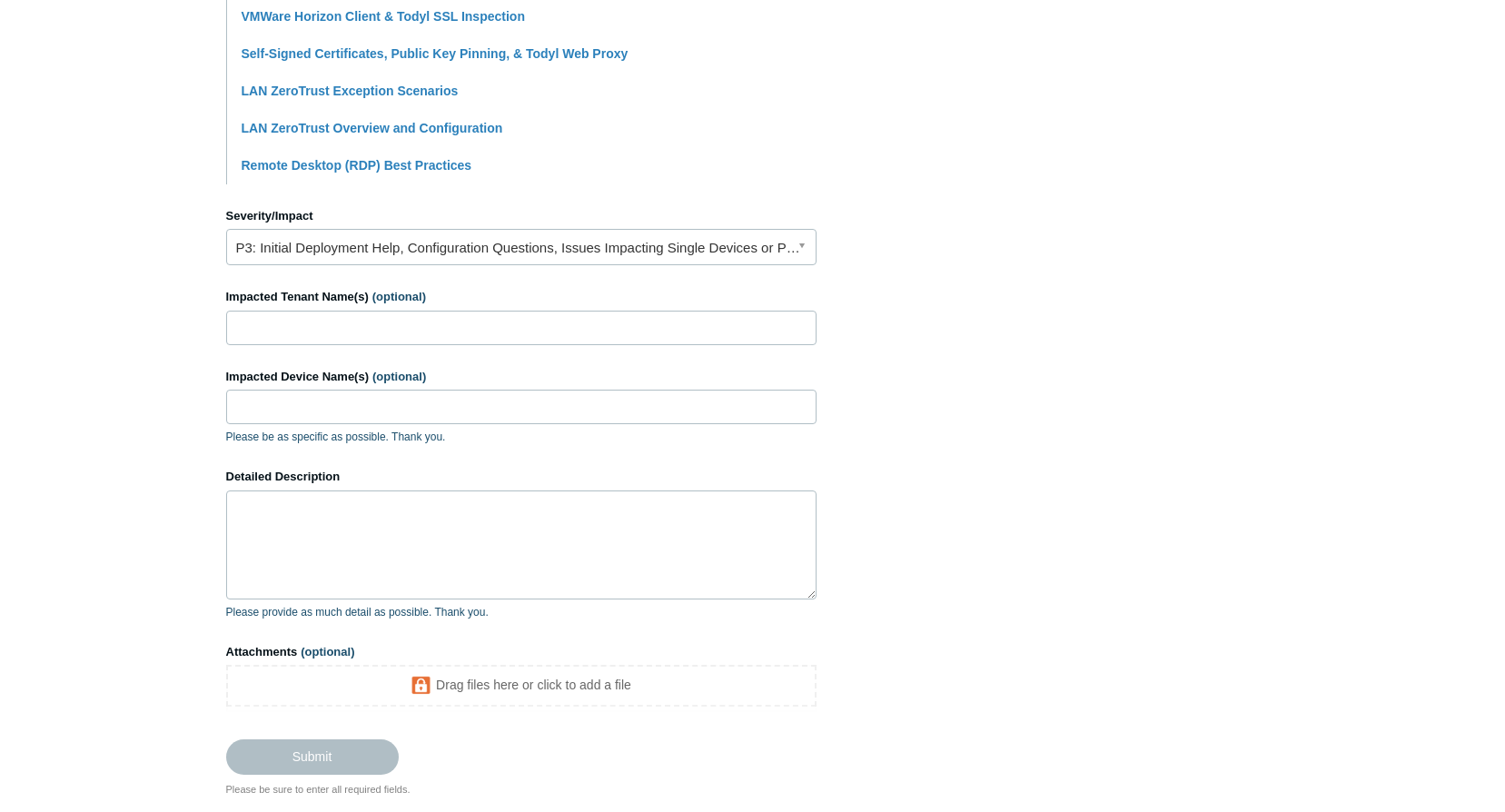 scroll, scrollTop: 757, scrollLeft: 0, axis: vertical 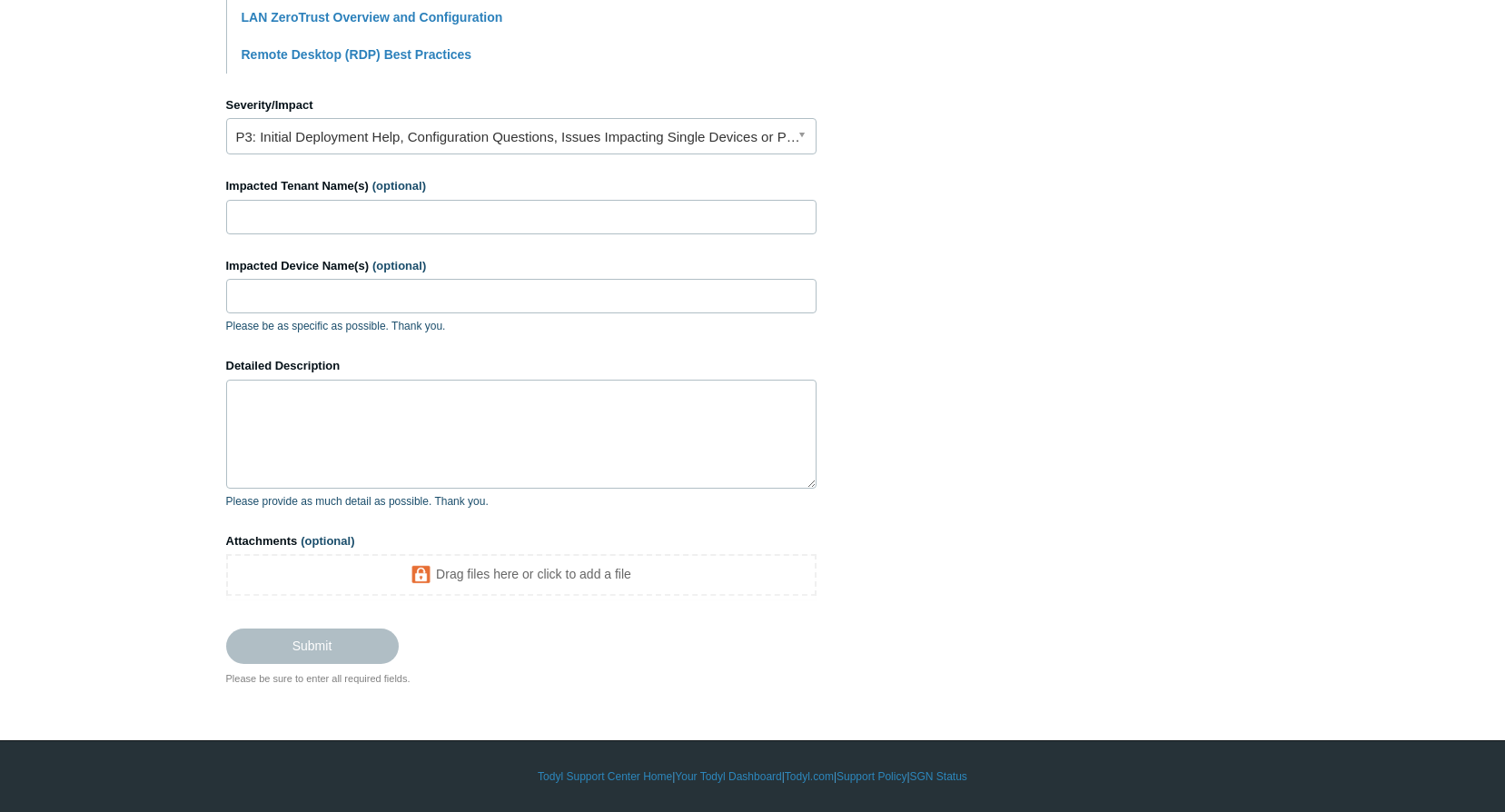type on "SecureLink Compatibility" 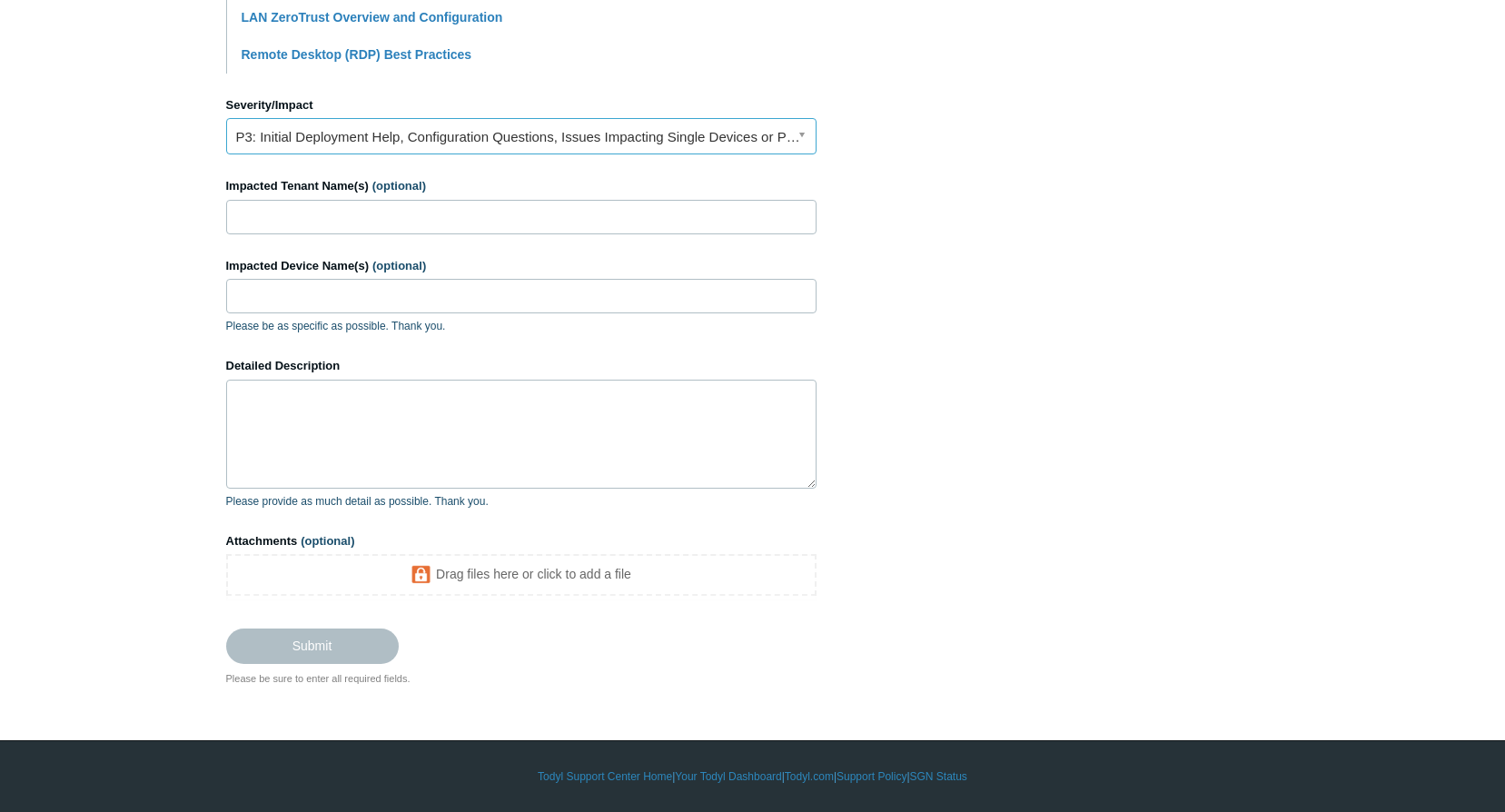 click on "P3: Initial Deployment Help, Configuration Questions, Issues Impacting Single Devices or Past Outage Investigation" at bounding box center [521, 136] 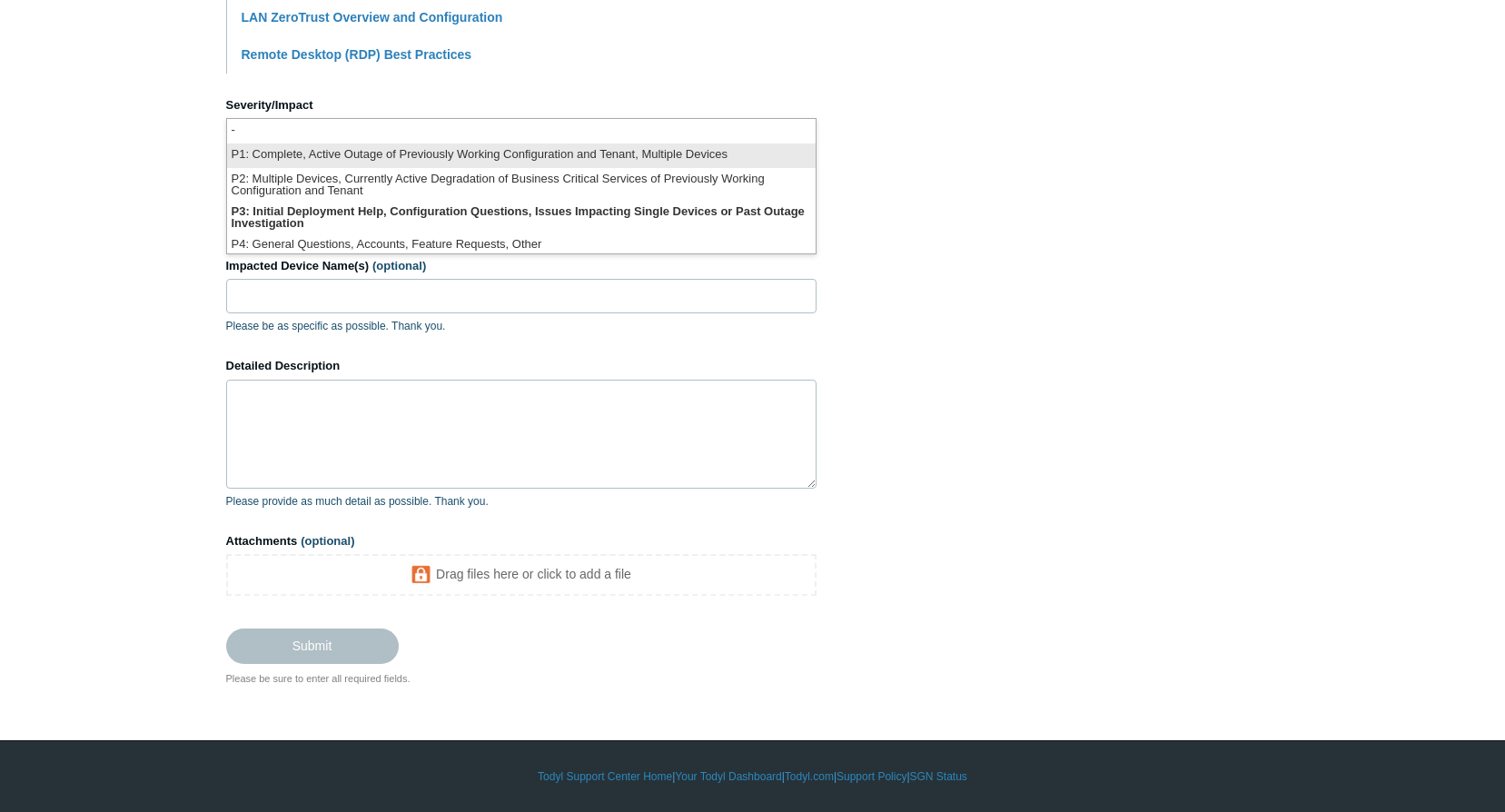 drag, startPoint x: 379, startPoint y: 163, endPoint x: 137, endPoint y: 167, distance: 242.033 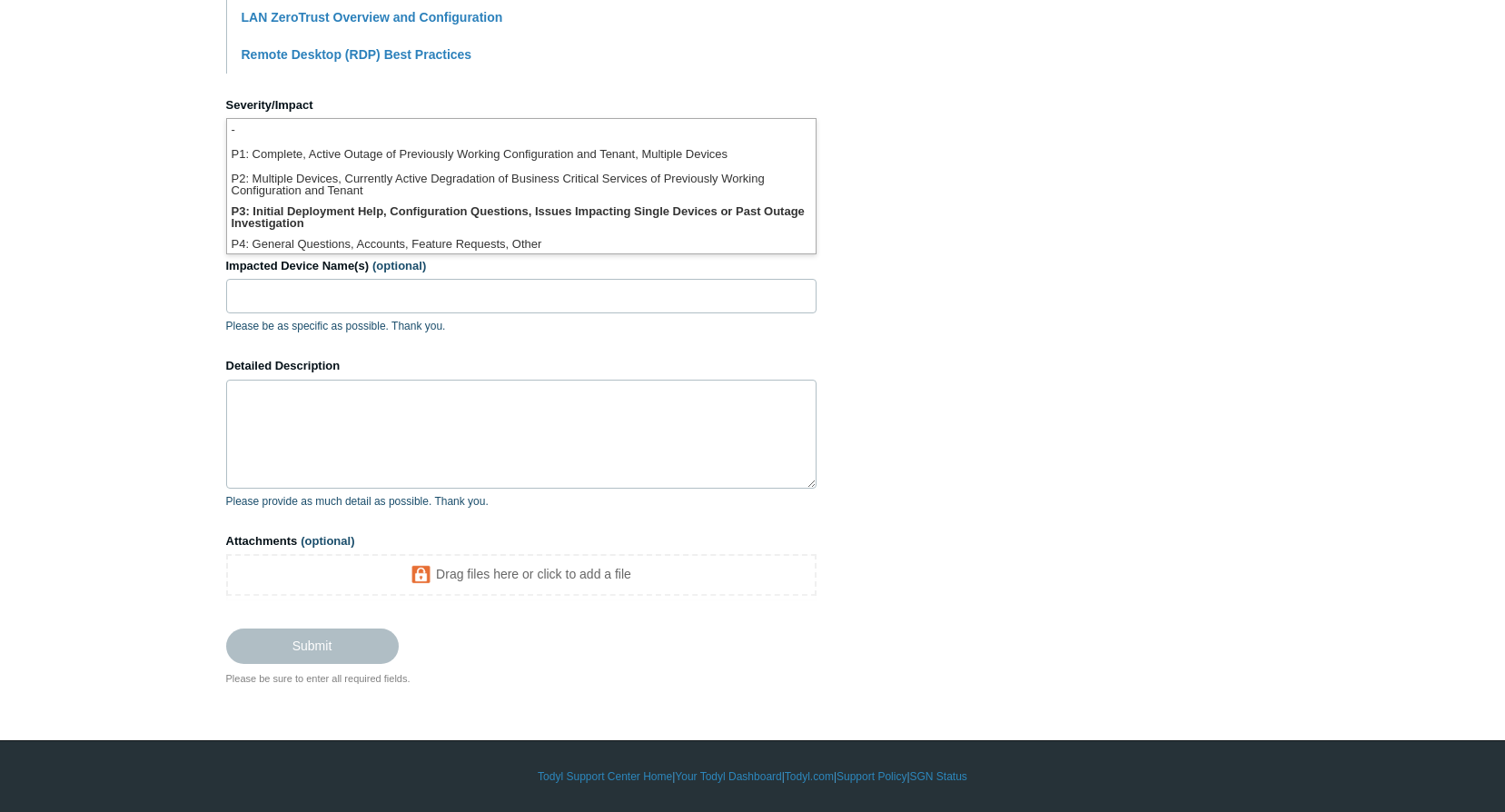 click on "Todyl Support Center
Submit a request
How can we help?
CC (optional)
[EMAIL]
[EMAIL]
Subject
SecureLink Compatibility
A brief description of your issue.
Suggested articles ReMarkable Application Compatibility Support for macOS Sequoia (v15) Secure DNS - Single-Label Domains Using the SGN Routing Policies Google's QUIC and Todyl Web Proxy VMWare Horizon Client & Todyl SSL Inspection Self-Signed Certificates, Public Key Pinning, & Todyl Web Proxy LAN ZeroTrust Exception Scenarios LAN ZeroTrust Overview and Configuration Remote Desktop (RDP) Best Practices" at bounding box center [752, -4] 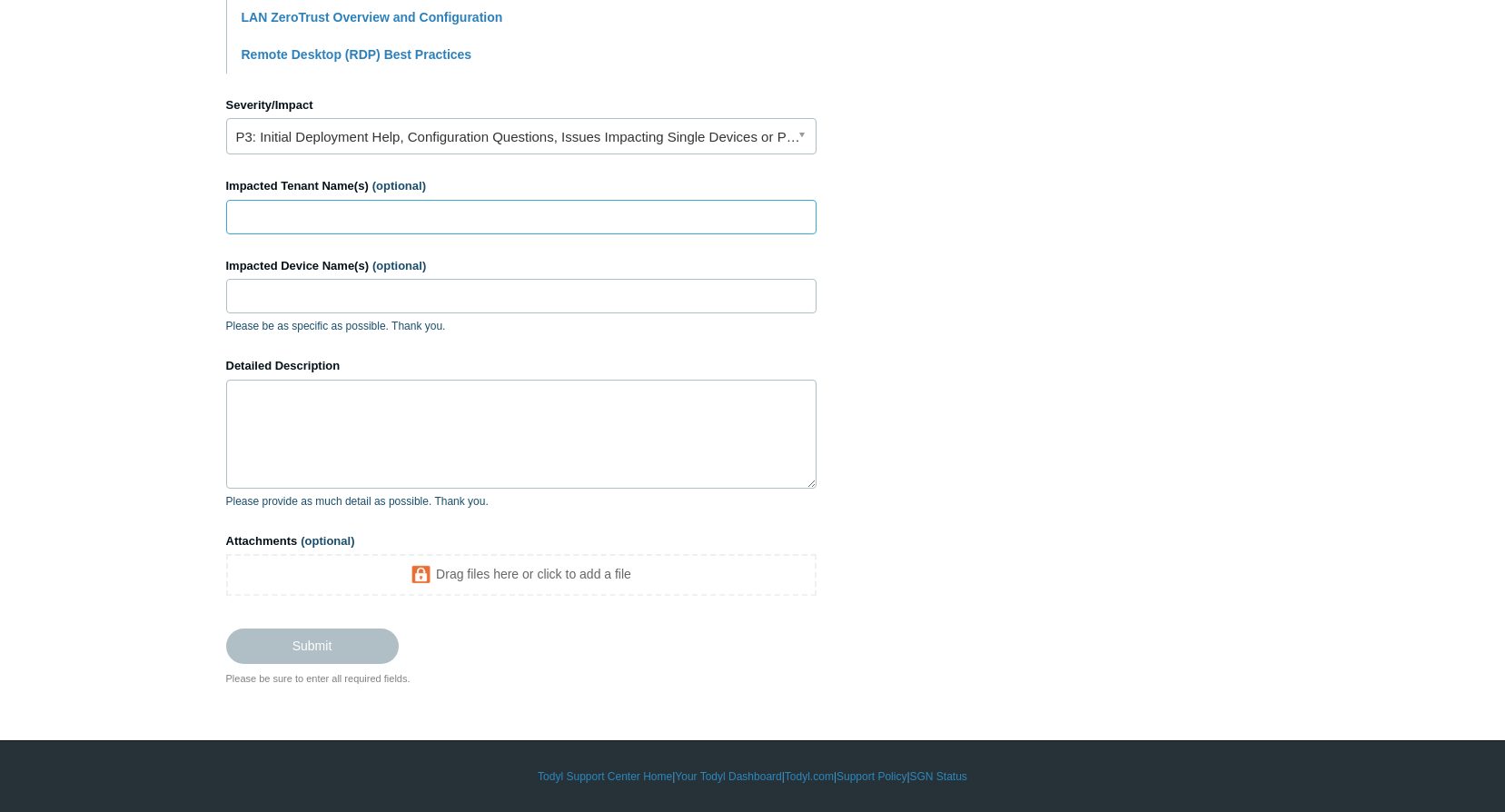 click on "Impacted Tenant Name(s) (optional)" at bounding box center (521, 217) 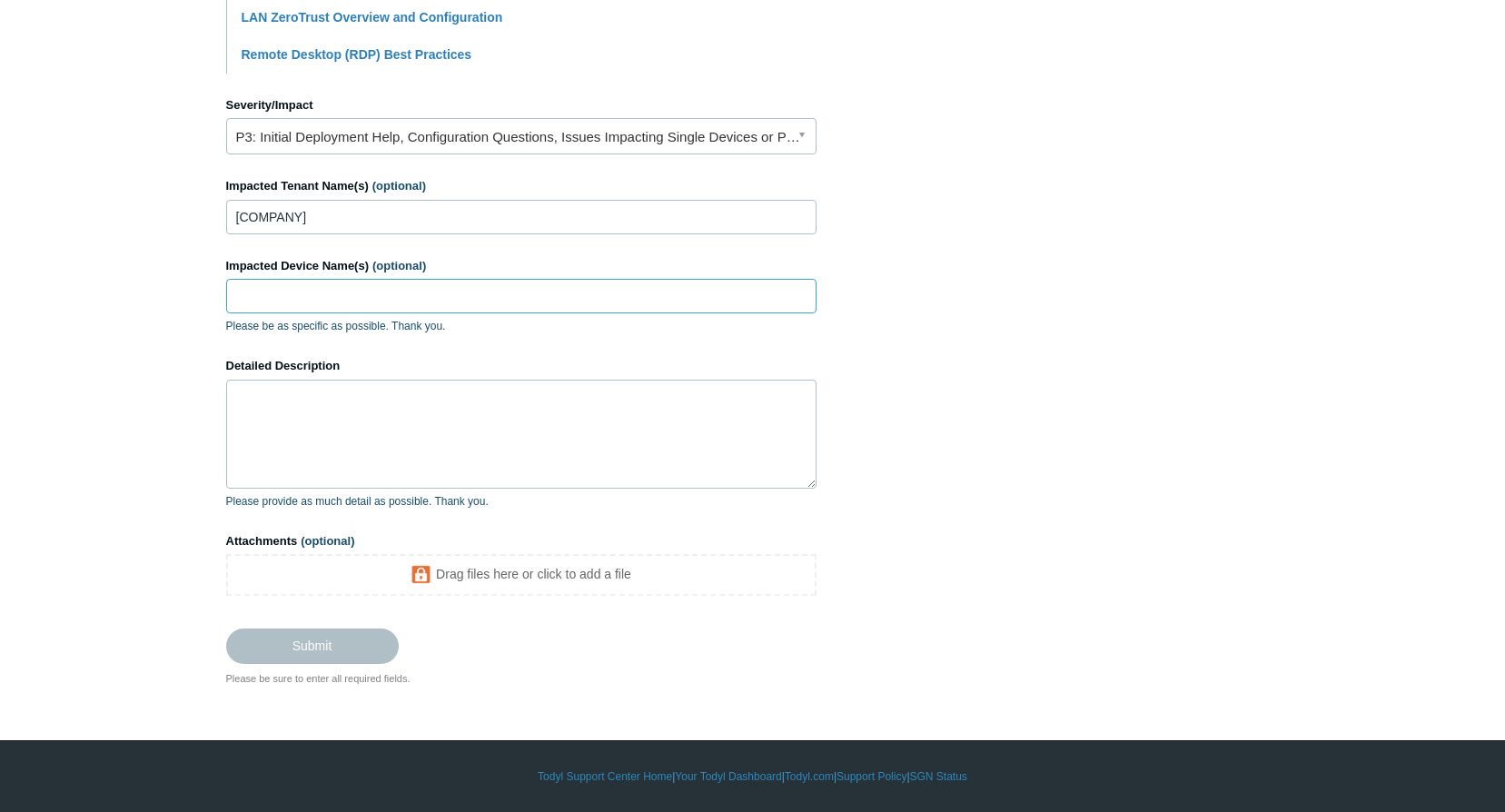 click on "Impacted Device Name(s) (optional)" at bounding box center (521, 296) 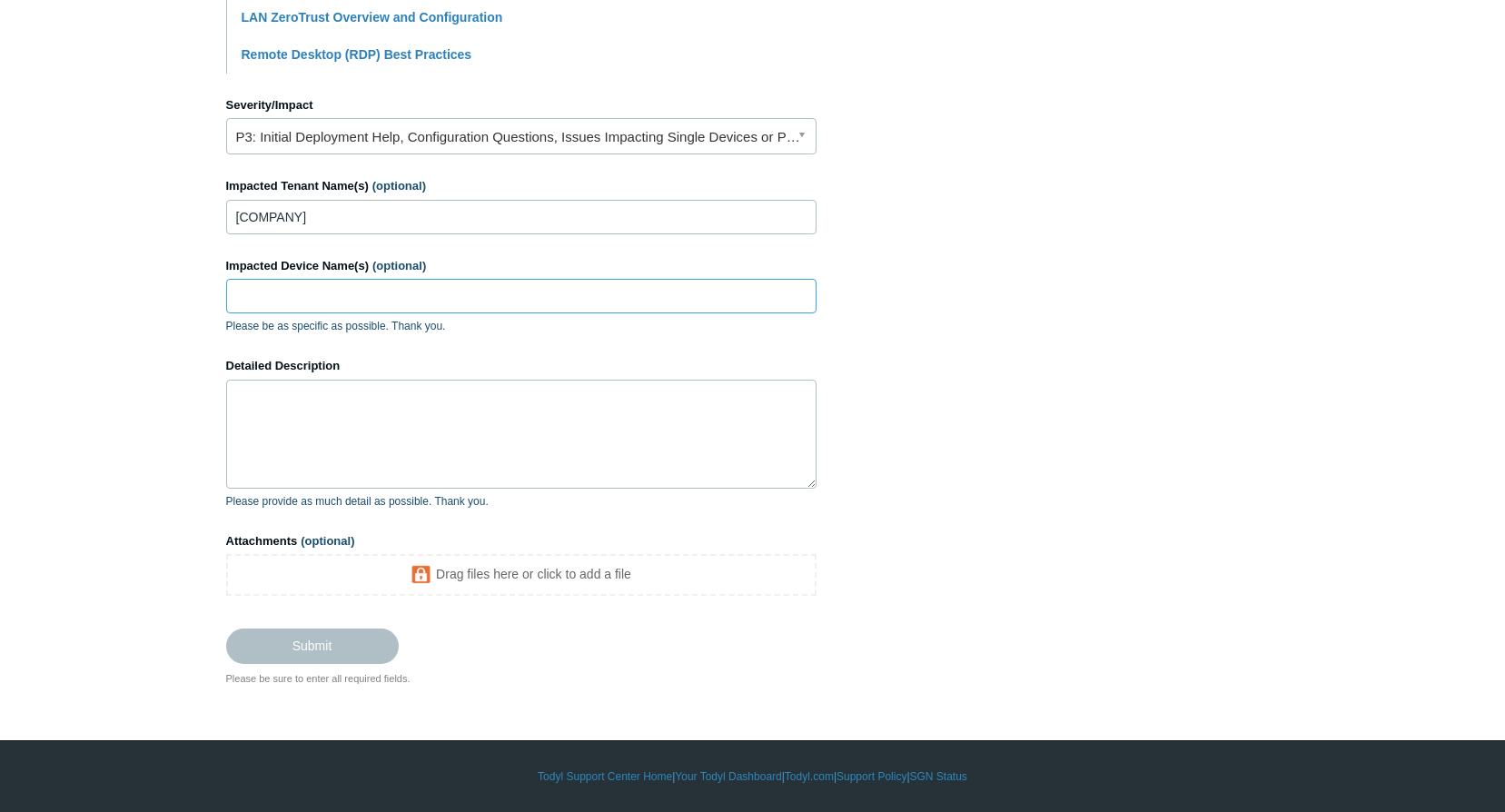 click on "Impacted Device Name(s) (optional)" at bounding box center [521, 296] 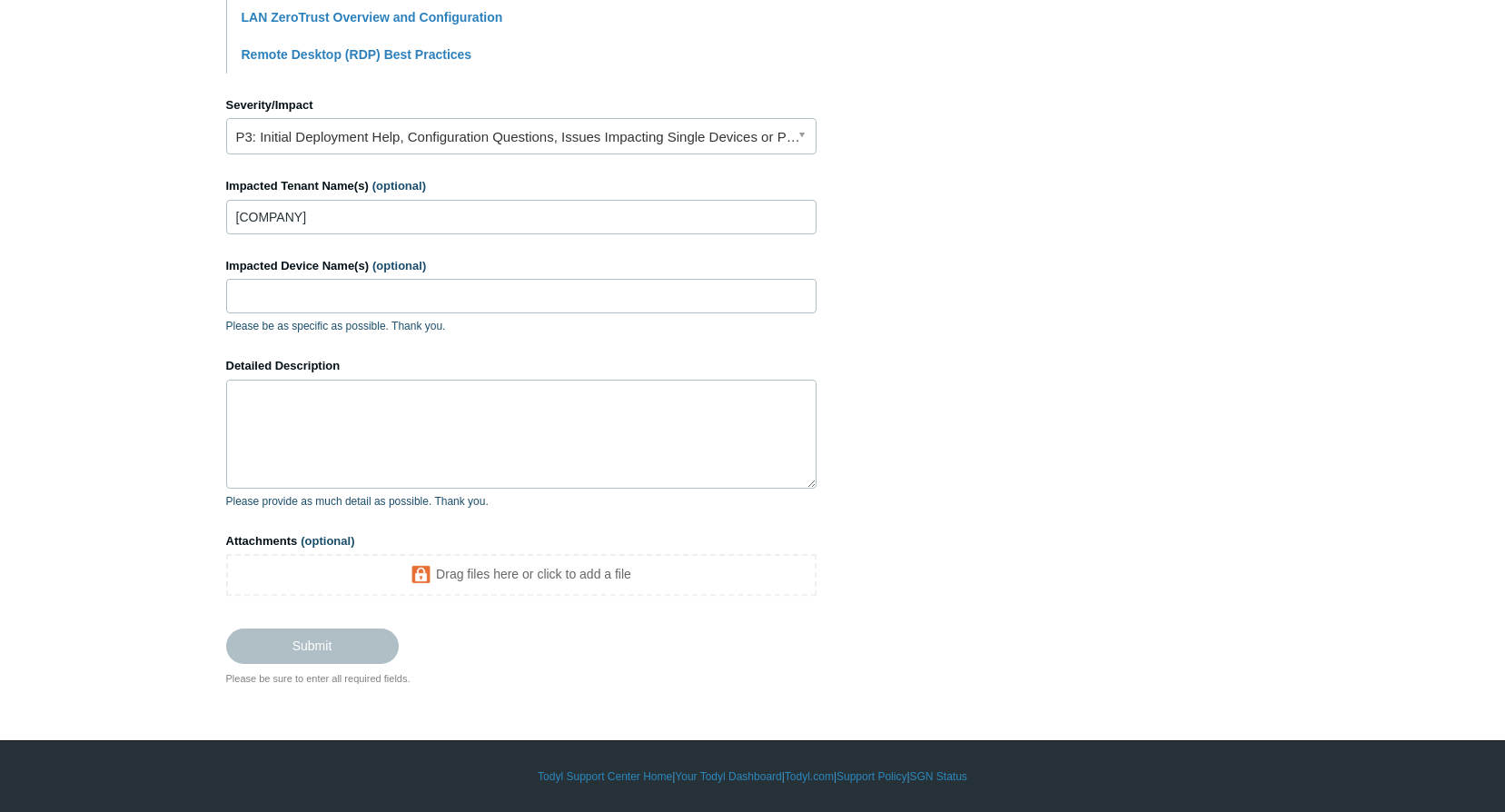 click on "Todyl Support Center
Submit a request
How can we help?
CC (optional)
[EMAIL]
[EMAIL]
Subject
SecureLink Compatibility
A brief description of your issue.
Suggested articles ReMarkable Application Compatibility Support for macOS Sequoia (v15) Secure DNS - Single-Label Domains Using the SGN Routing Policies Google's QUIC and Todyl Web Proxy VMWare Horizon Client & Todyl SSL Inspection Self-Signed Certificates, Public Key Pinning, & Todyl Web Proxy LAN ZeroTrust Exception Scenarios LAN ZeroTrust Overview and Configuration Remote Desktop (RDP) Best Practices" at bounding box center [752, -4] 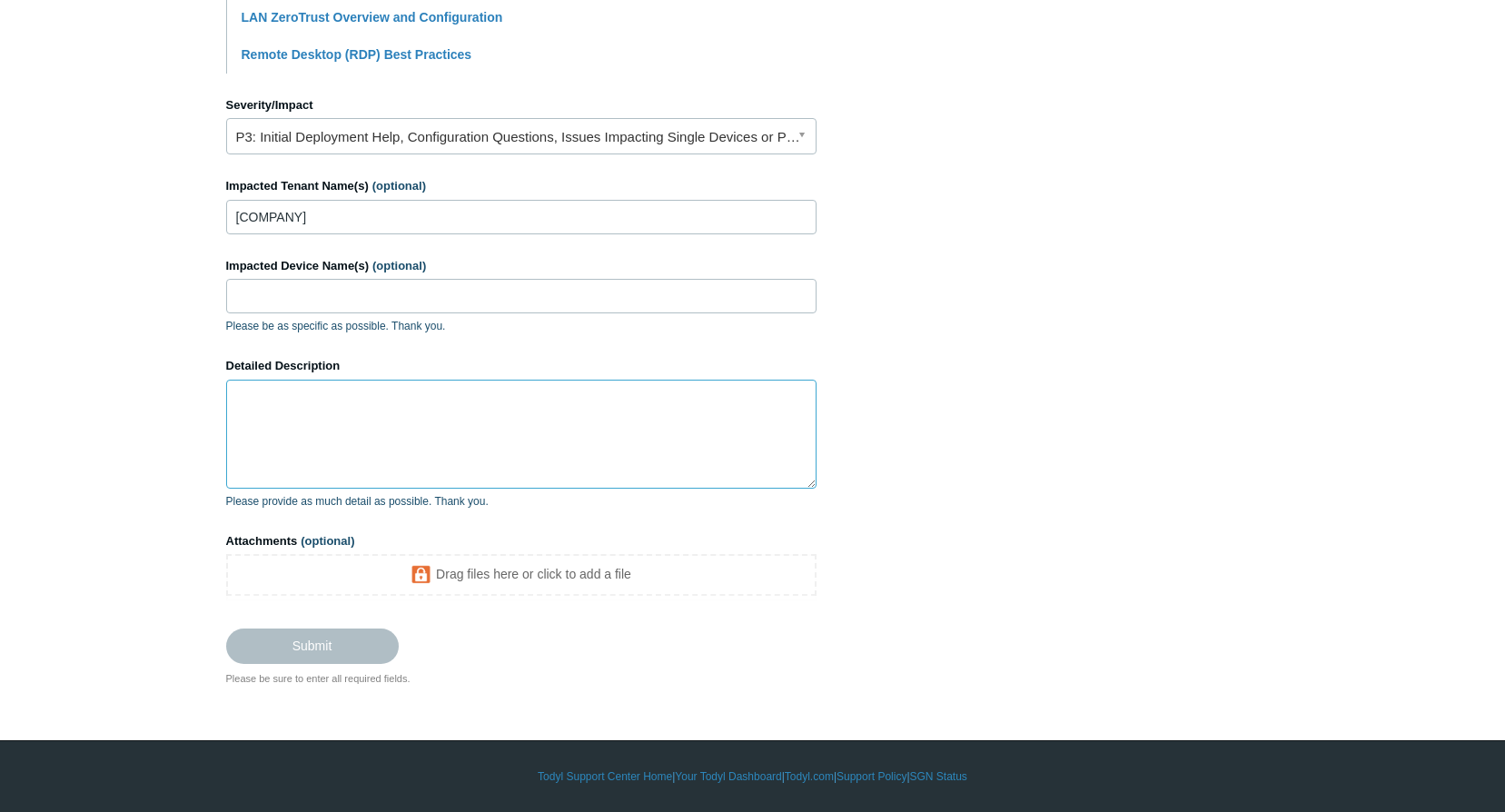 click on "Detailed Description" at bounding box center [521, 434] 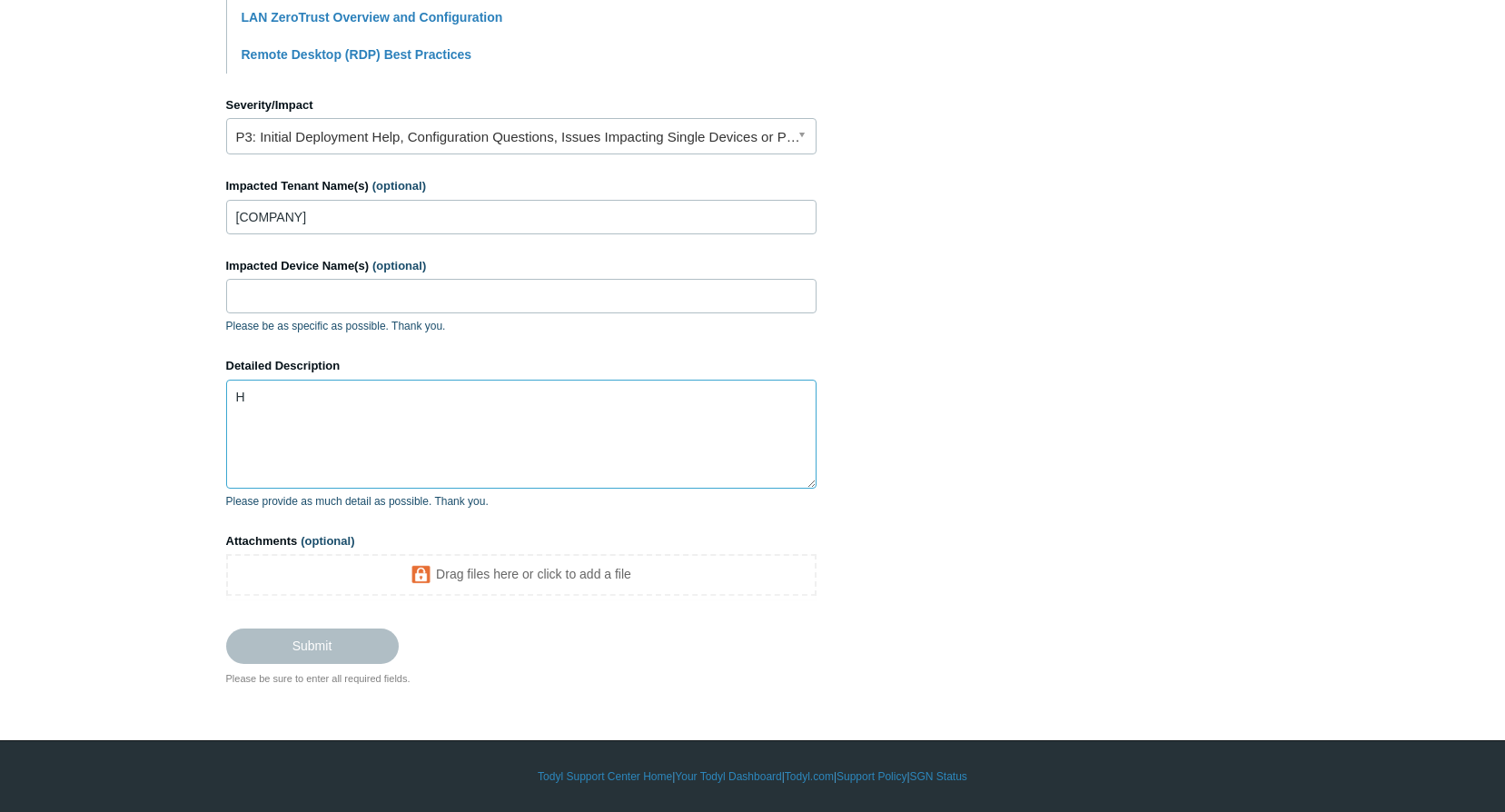scroll, scrollTop: 735, scrollLeft: 0, axis: vertical 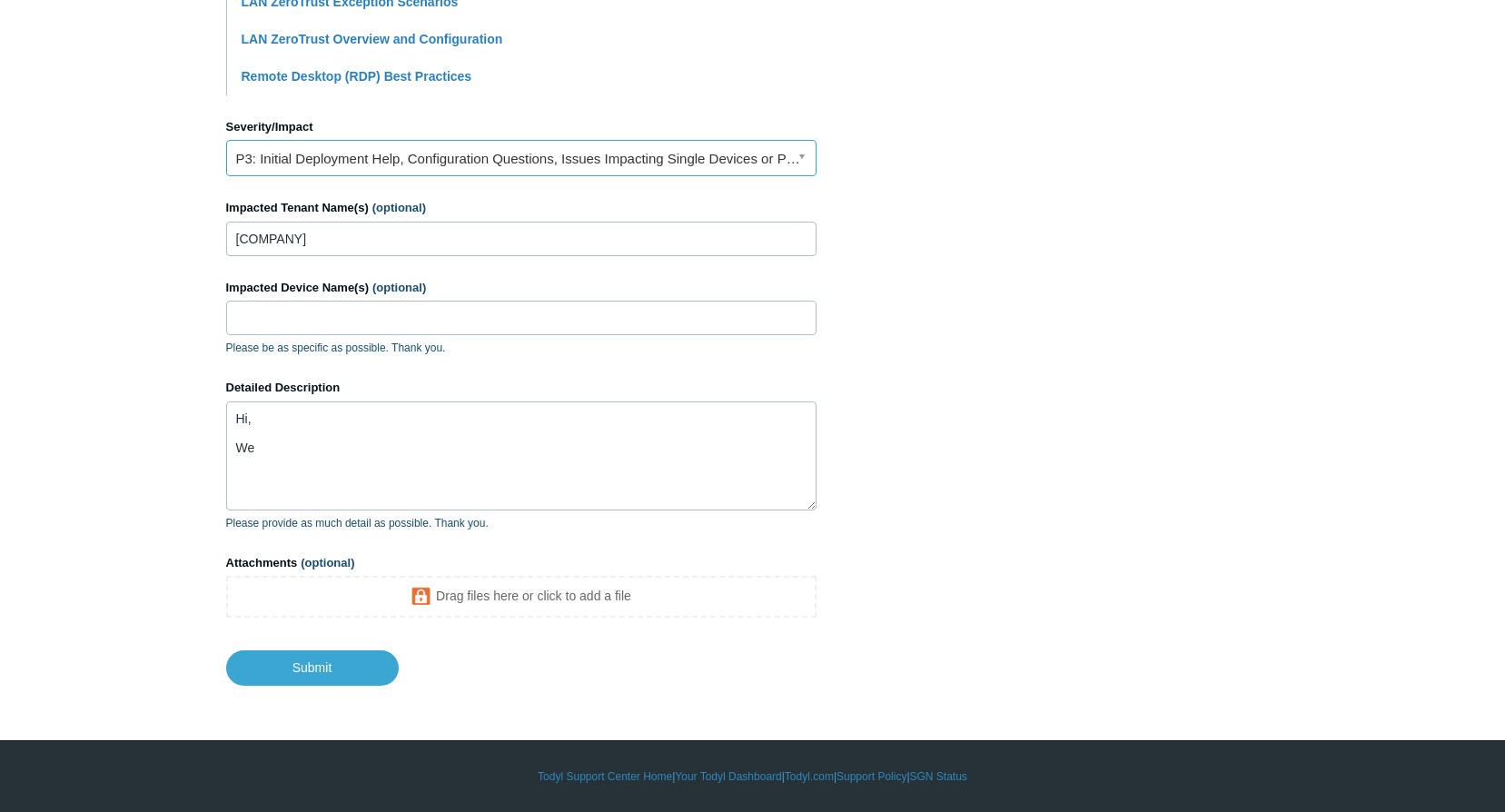 click on "P3: Initial Deployment Help, Configuration Questions, Issues Impacting Single Devices or Past Outage Investigation" at bounding box center [521, 158] 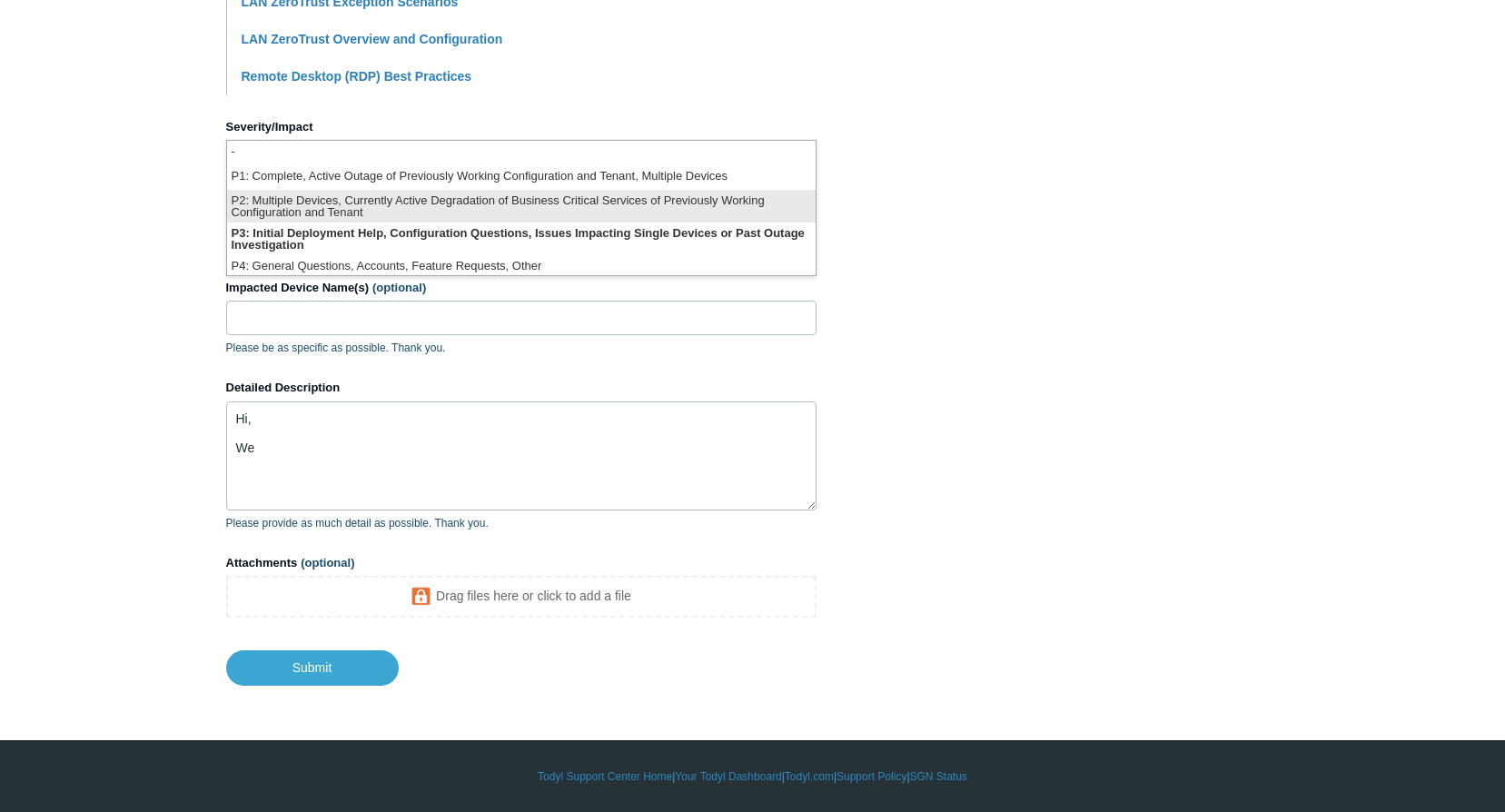 click on "P2: Multiple Devices, Currently Active Degradation of Business Critical Services of Previously Working Configuration and Tenant" at bounding box center [521, 206] 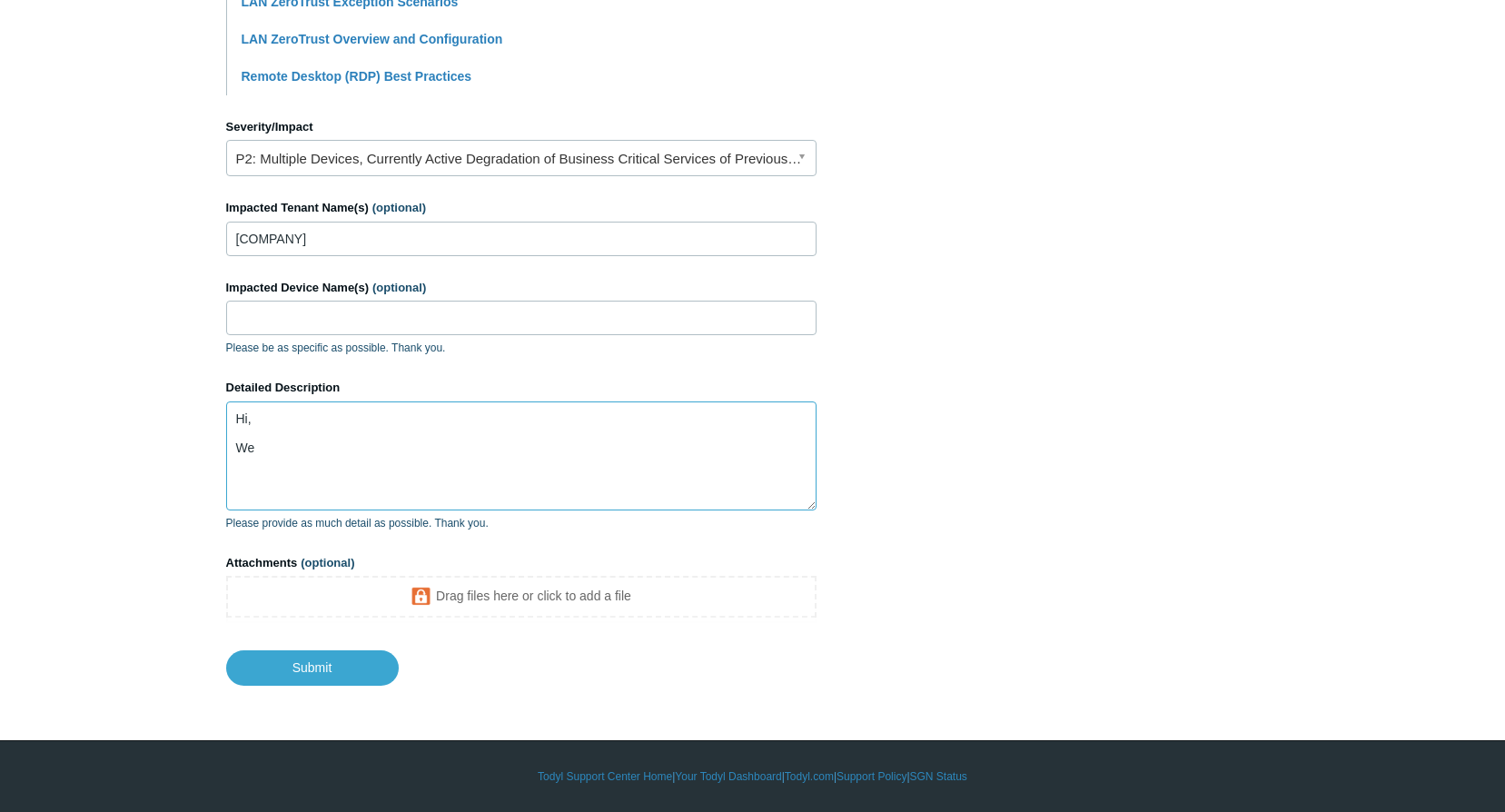 click on "Hi,
We" at bounding box center (521, 456) 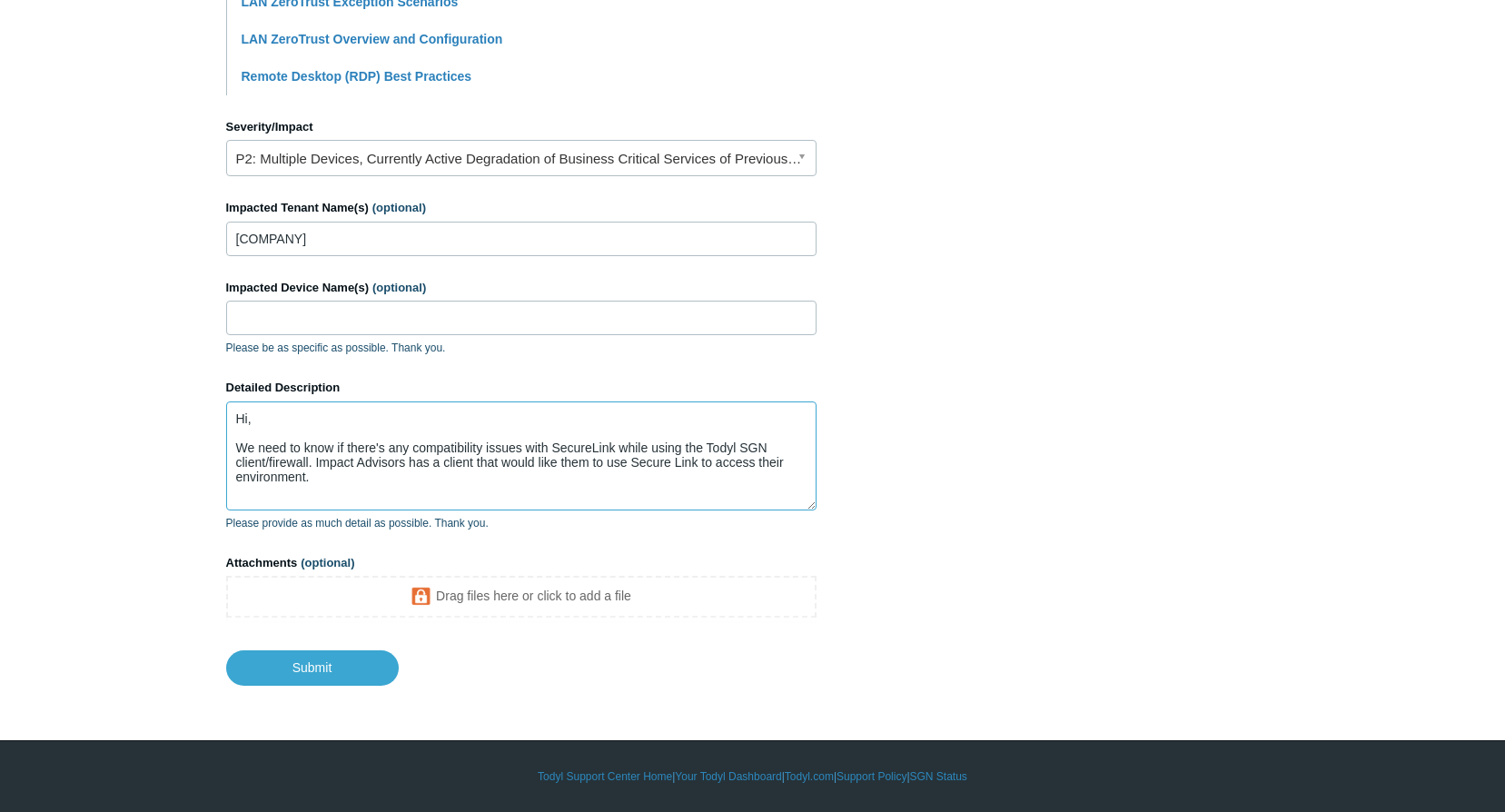 click on "Hi,
We need to know if there's any compatibility issues with SecureLink while using the Todyl SGN client/firewall. Impact Advisors has a client that would like them to use Secure Link to access their environment." at bounding box center [521, 456] 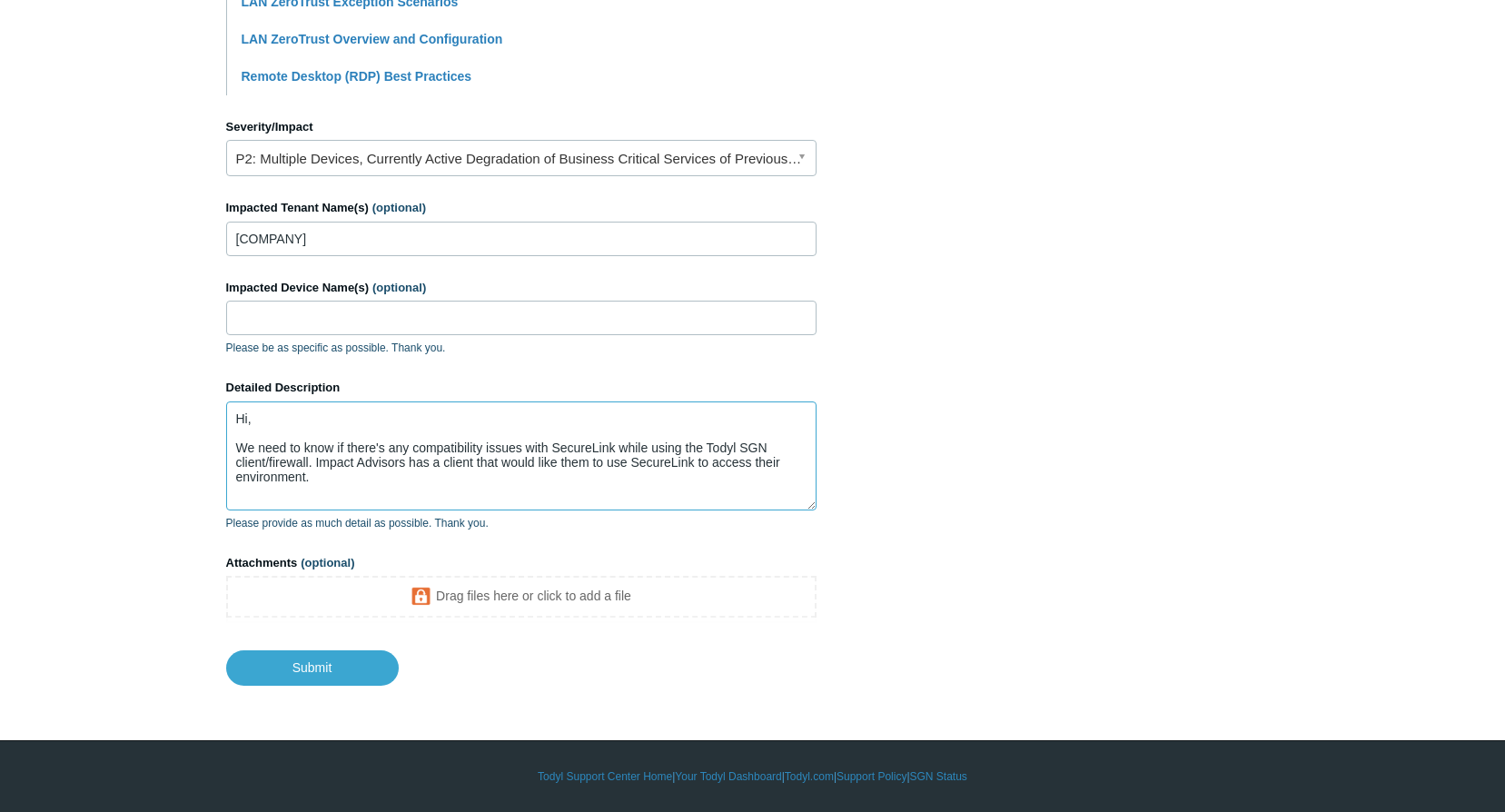click on "Hi,
We need to know if there's any compatibility issues with SecureLink while using the Todyl SGN client/firewall. Impact Advisors has a client that would like them to use SecureLink to access their environment." at bounding box center [521, 456] 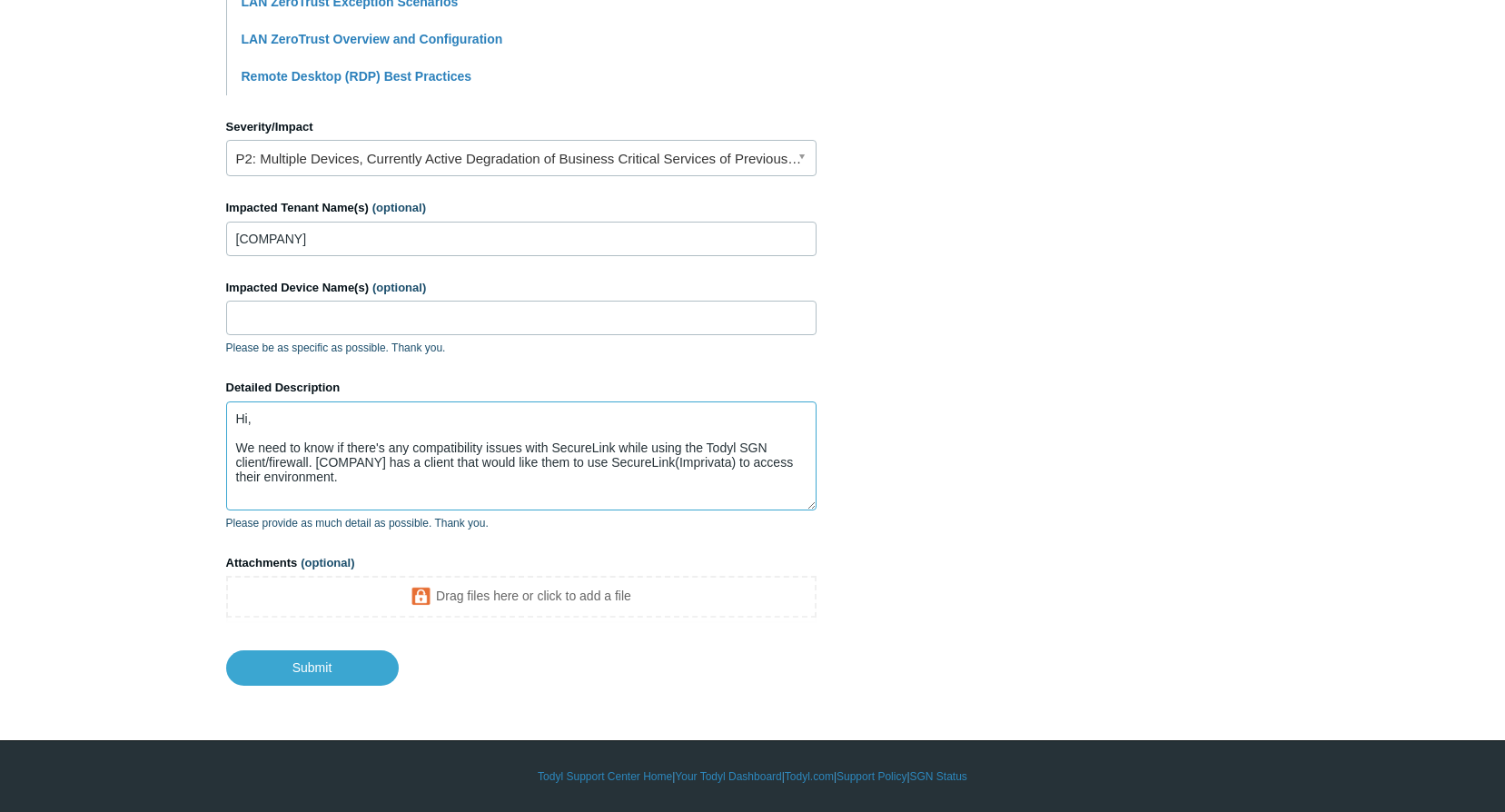 click on "Hi,
We need to know if there's any compatibility issues with SecureLink while using the Todyl SGN client/firewall. [COMPANY] has a client that would like them to use SecureLink(Imprivata) to access their environment." at bounding box center (521, 456) 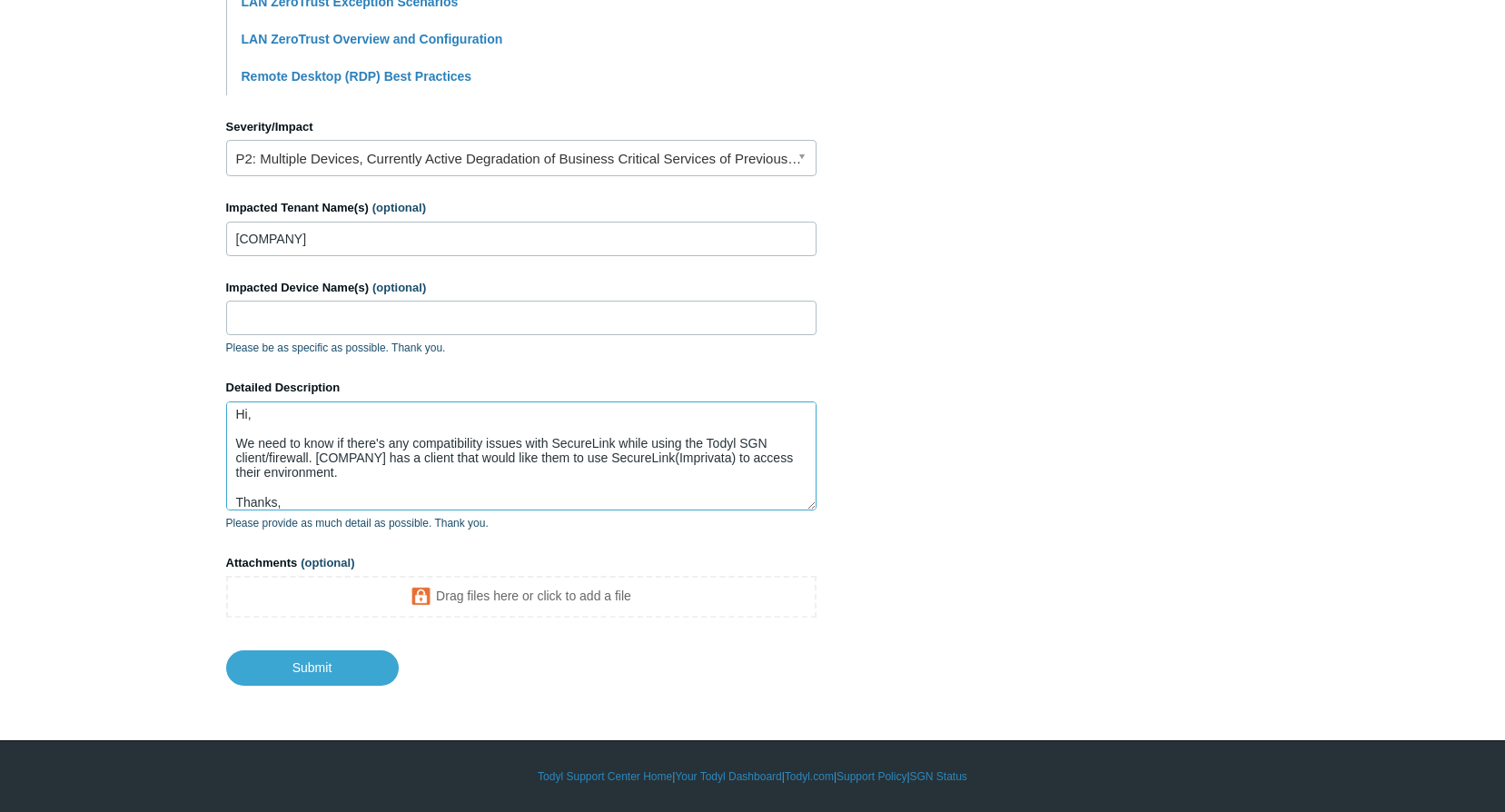 scroll, scrollTop: 19, scrollLeft: 0, axis: vertical 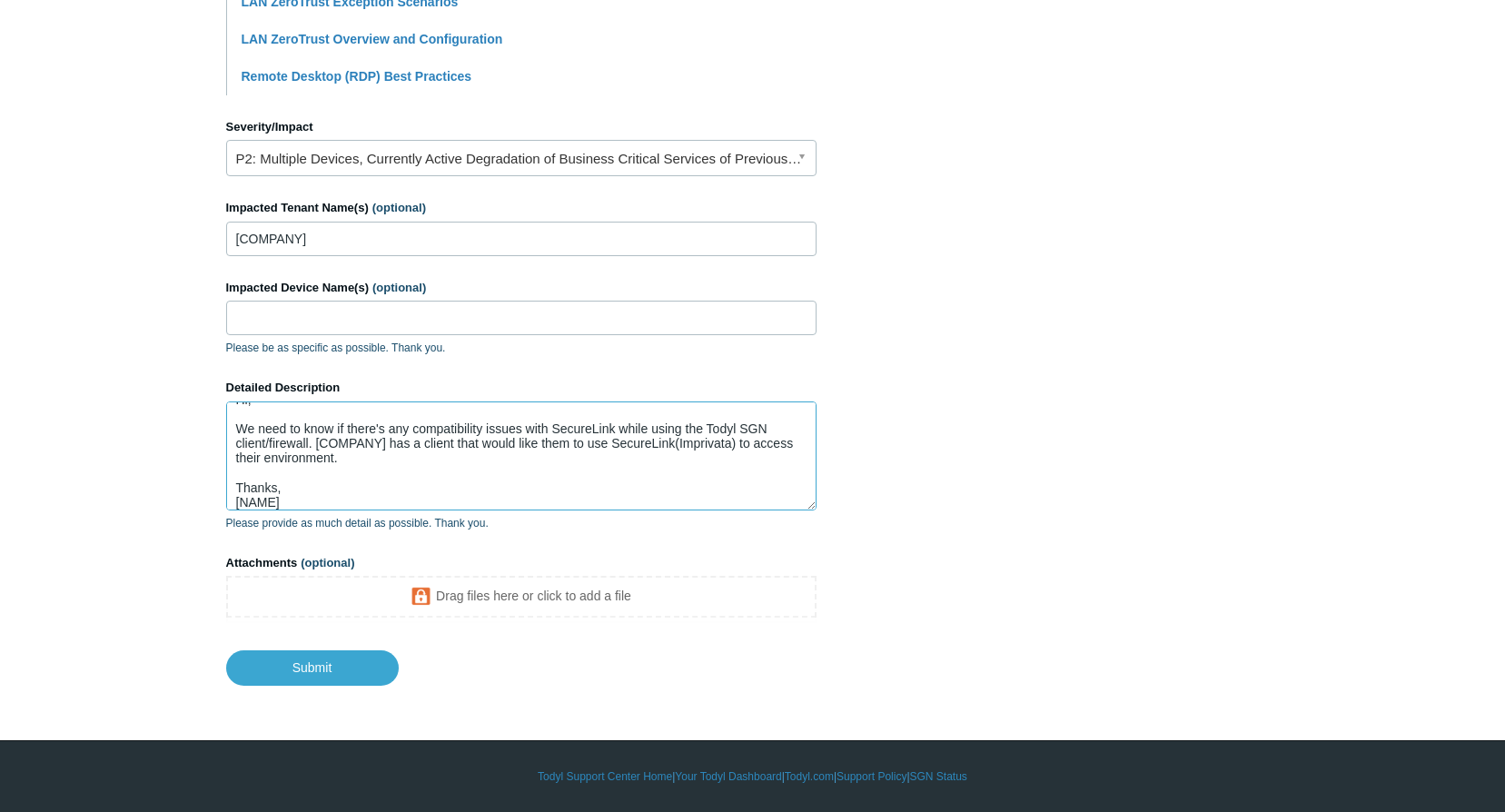 type on "Hi,
We need to know if there's any compatibility issues with SecureLink while using the Todyl SGN client/firewall. [COMPANY] has a client that would like them to use SecureLink(Imprivata) to access their environment.
Thanks,
[NAME]" 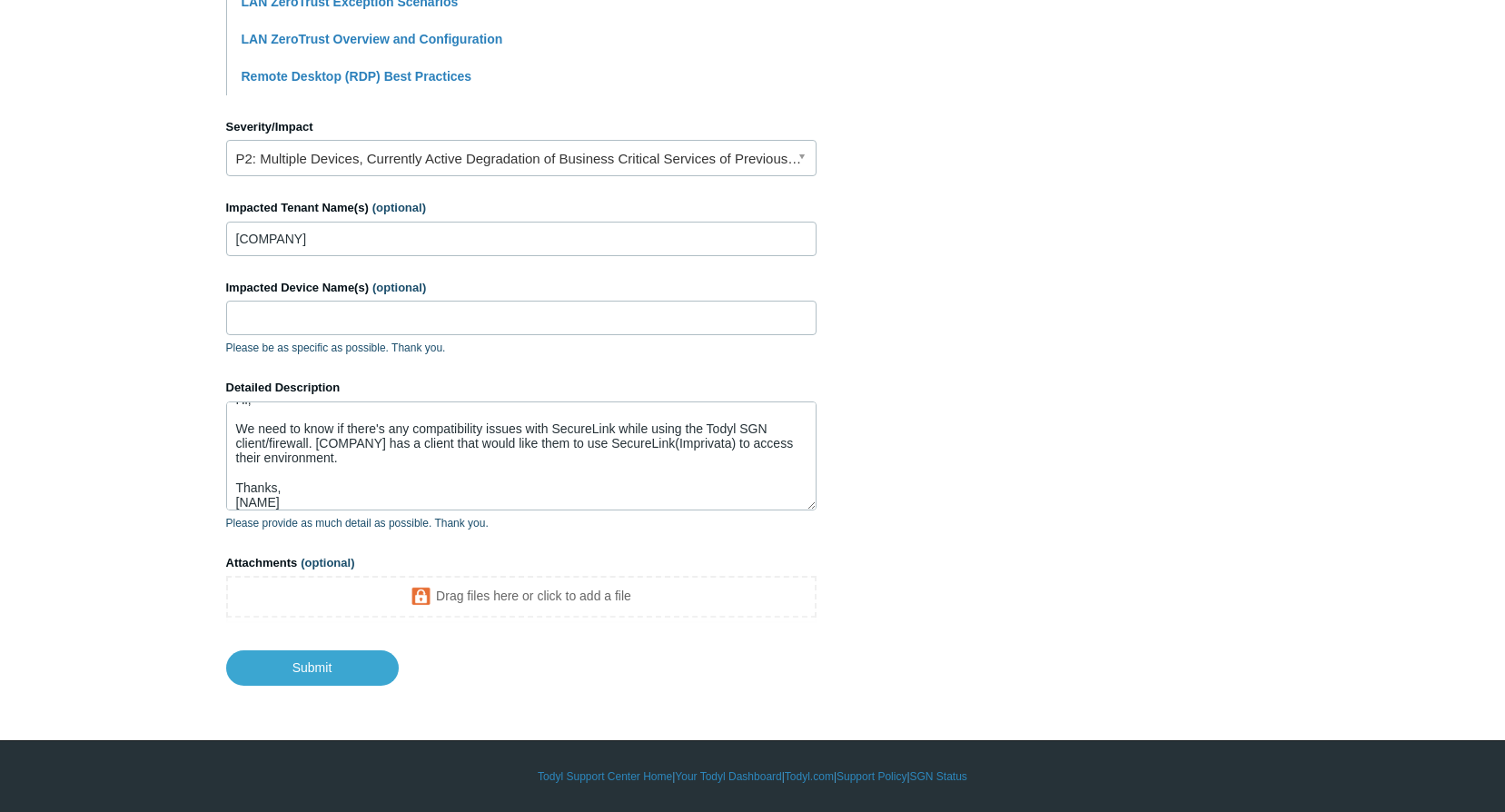 click on "Submit" at bounding box center (521, 654) 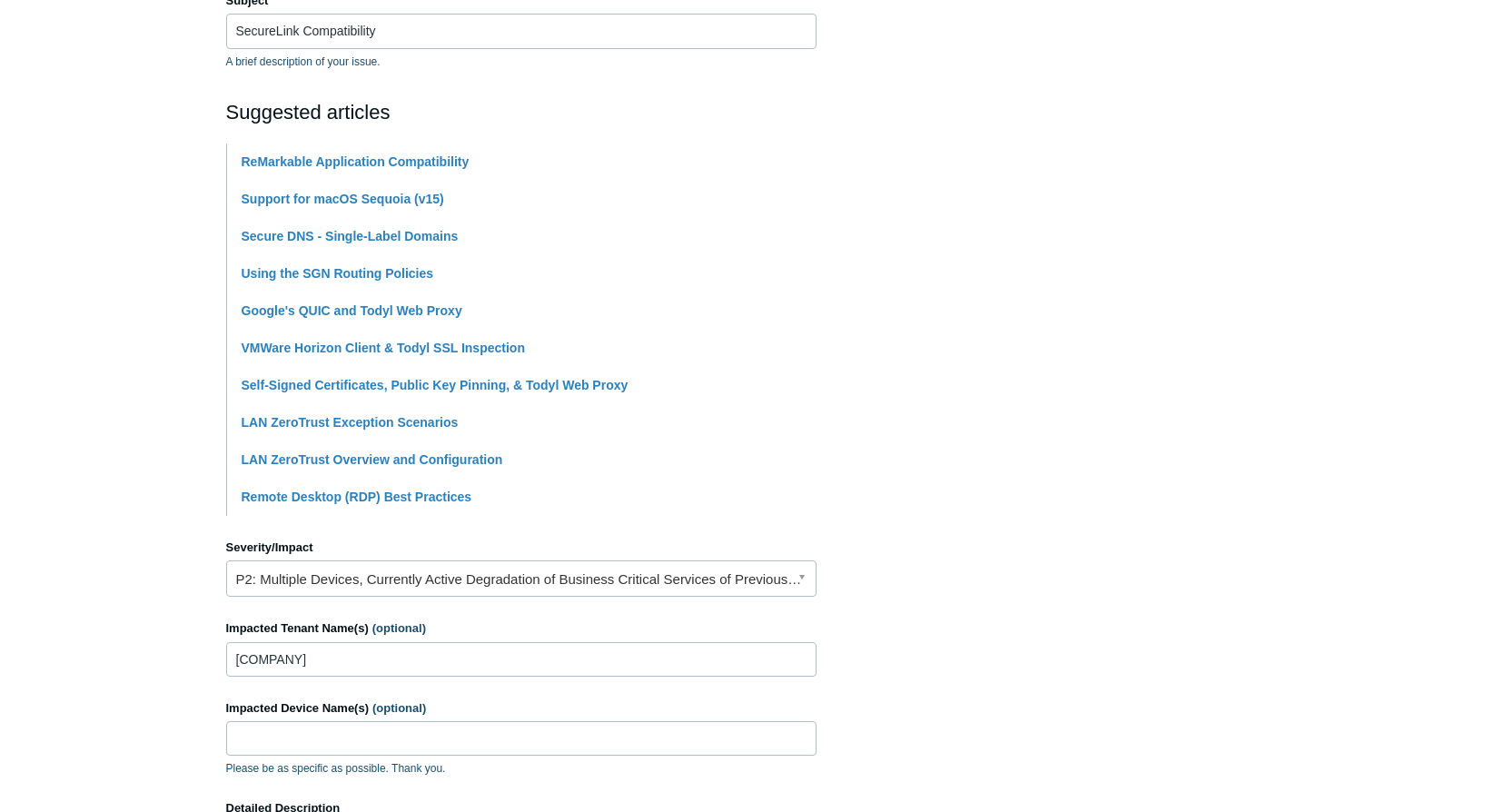 scroll, scrollTop: 735, scrollLeft: 0, axis: vertical 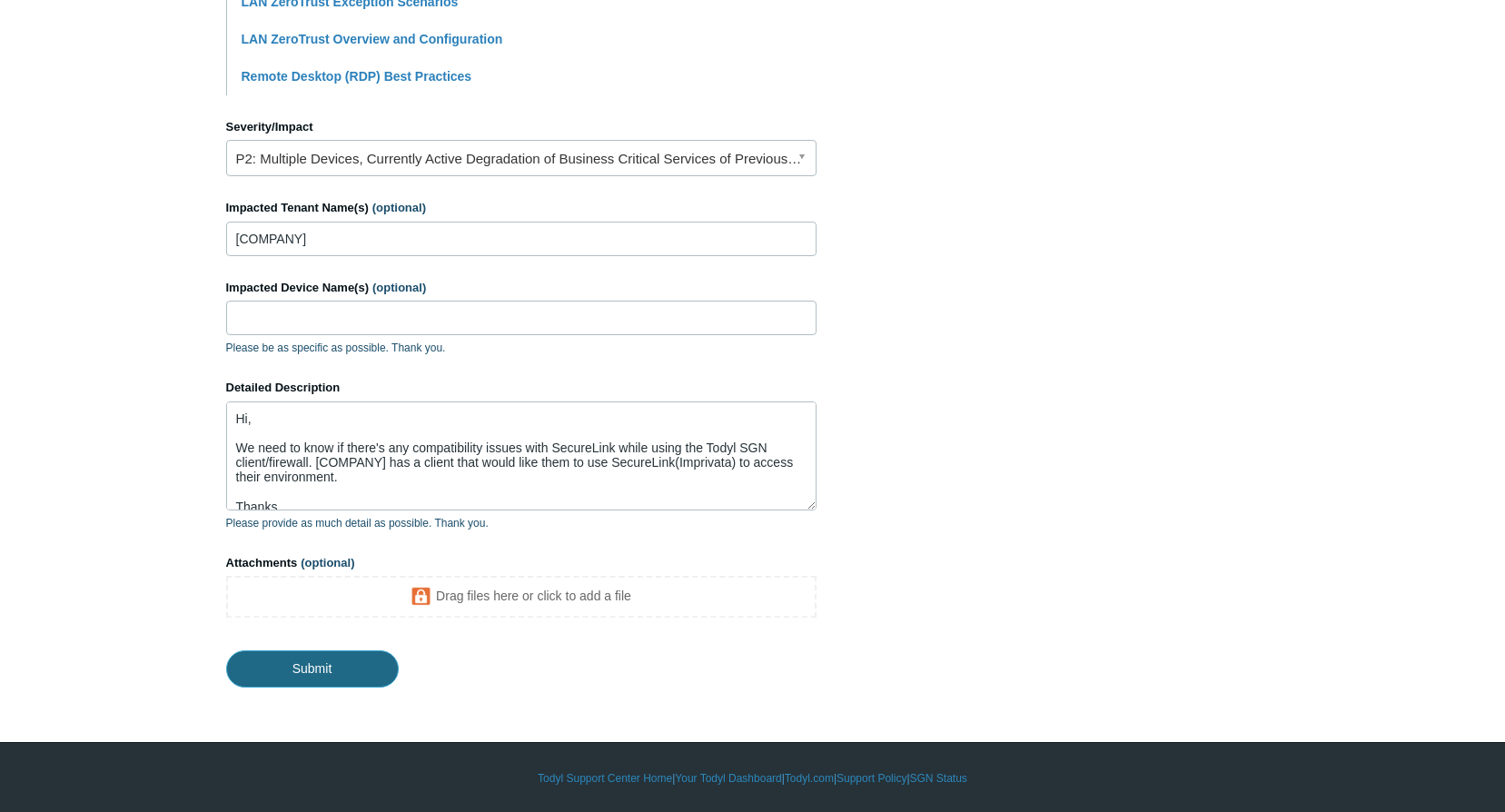 click on "Submit" at bounding box center (312, 668) 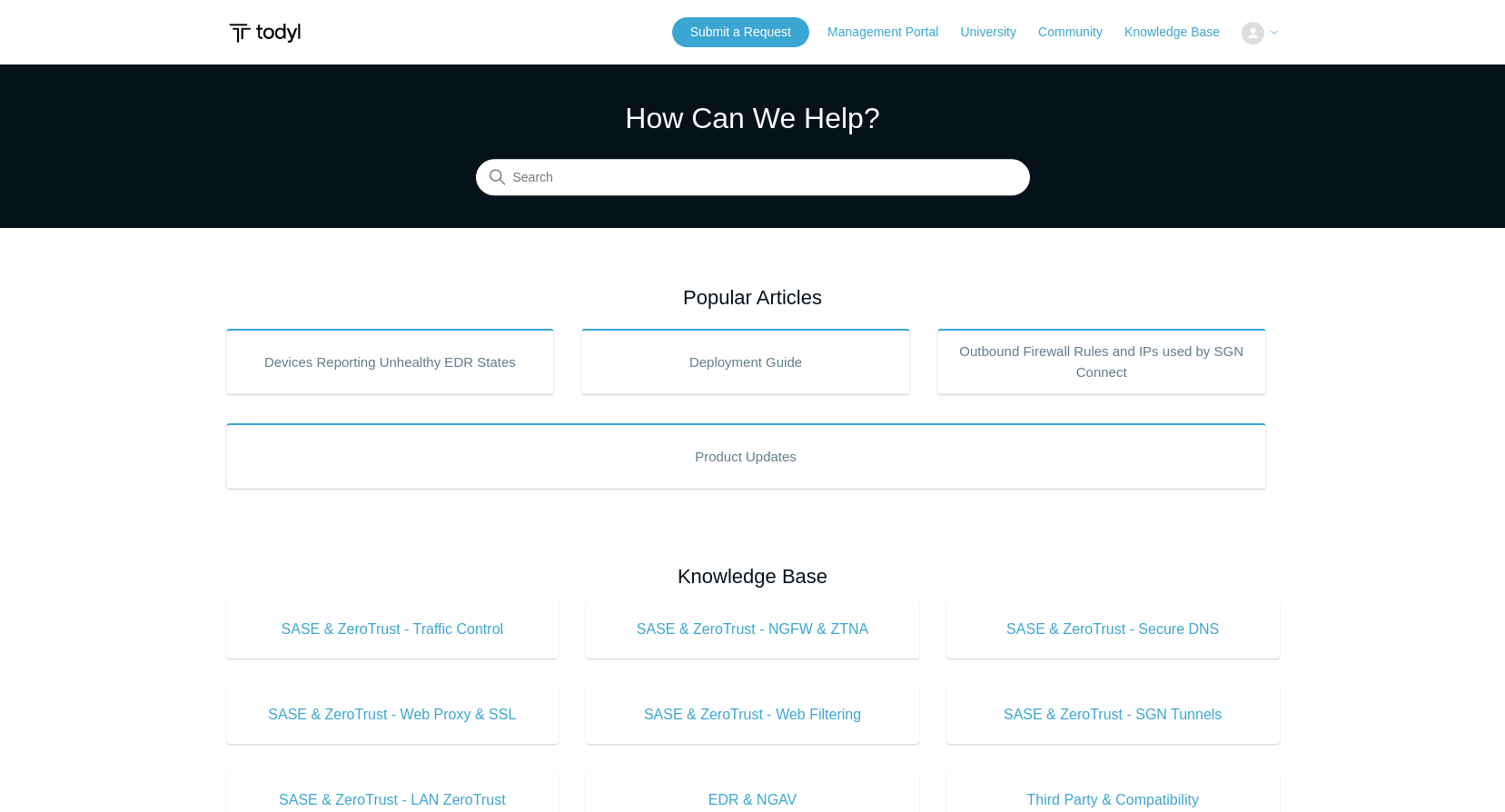 scroll, scrollTop: 0, scrollLeft: 0, axis: both 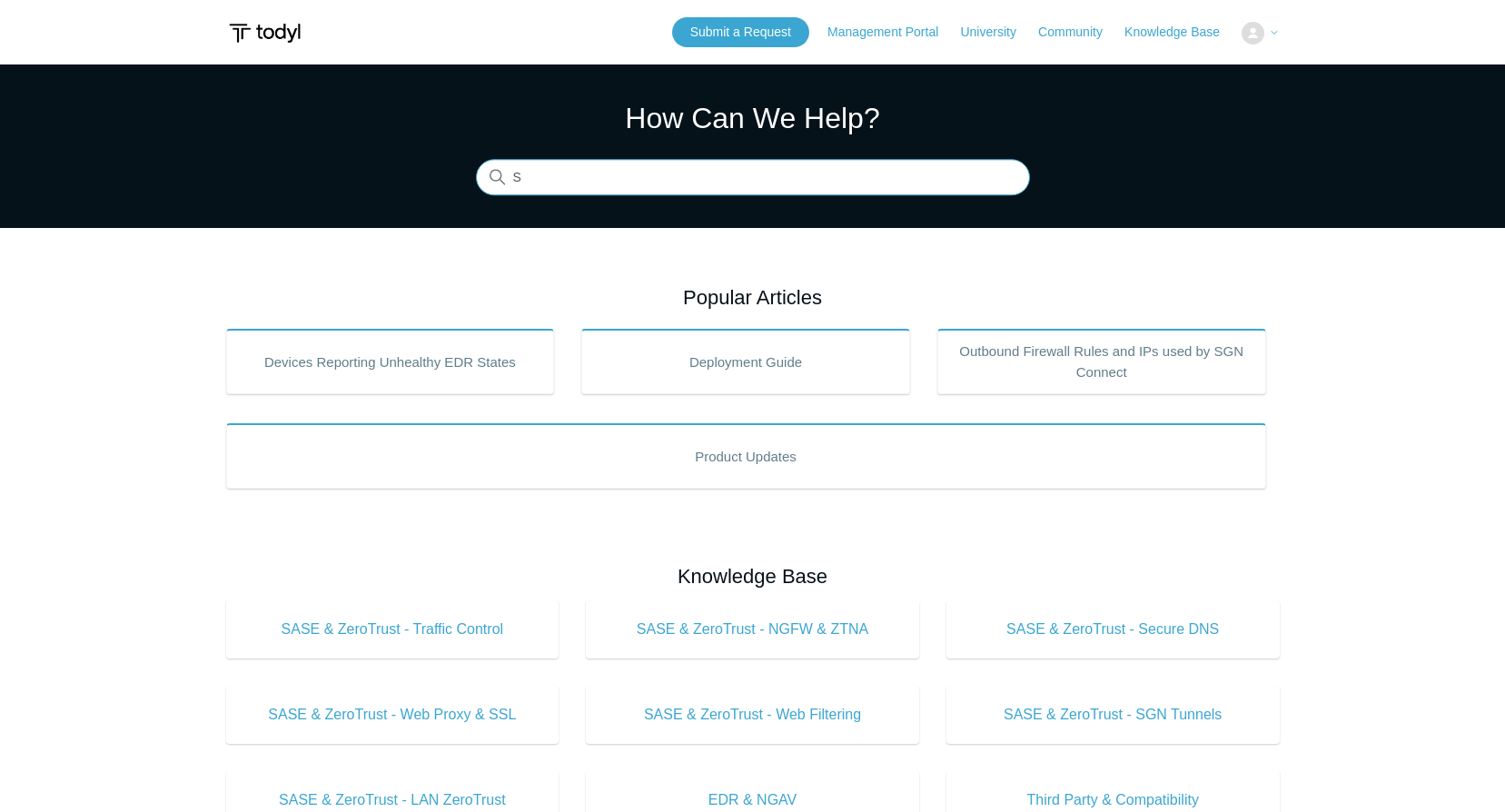 click on "S" at bounding box center [753, 178] 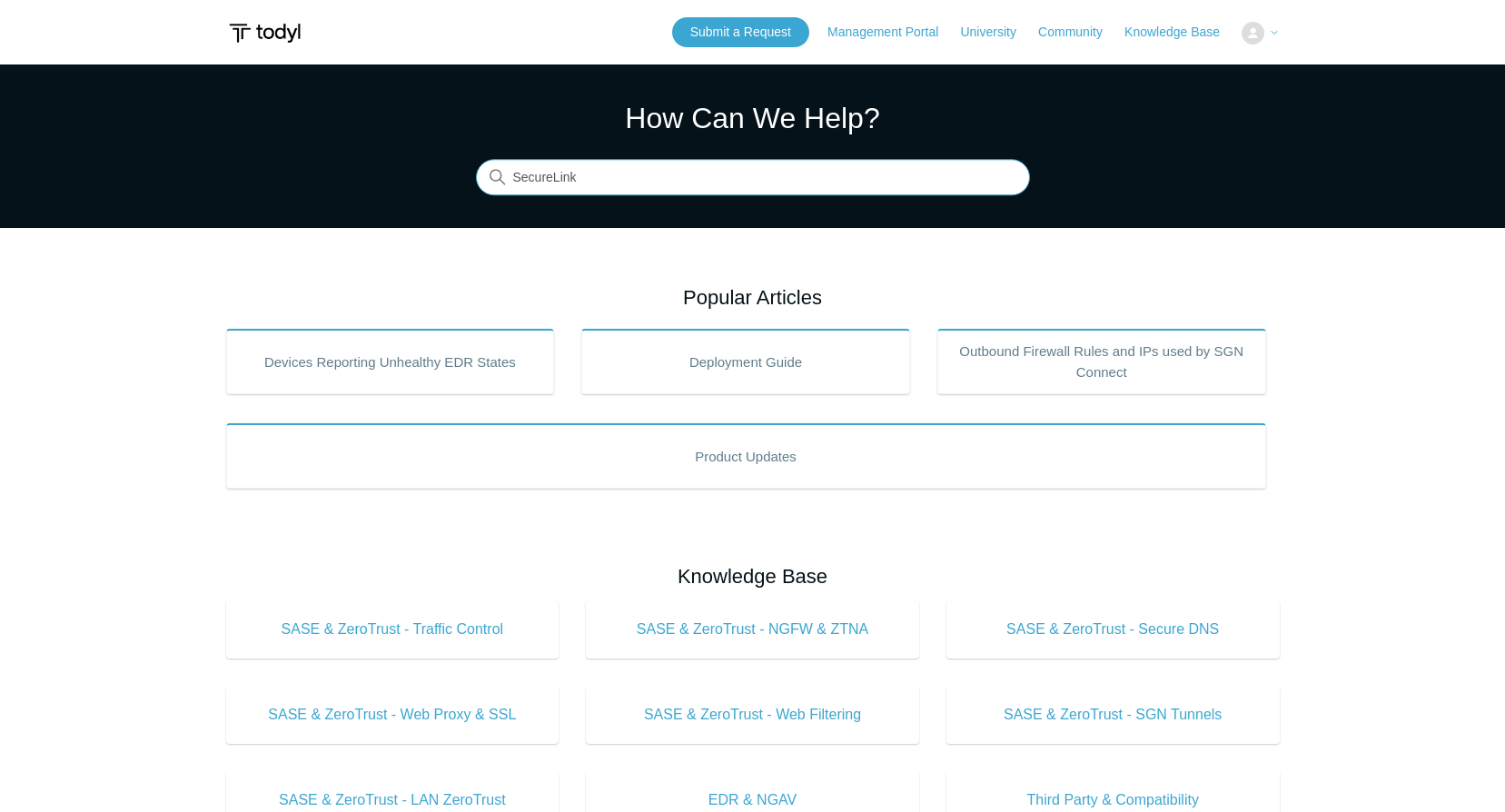 type on "SecureLink" 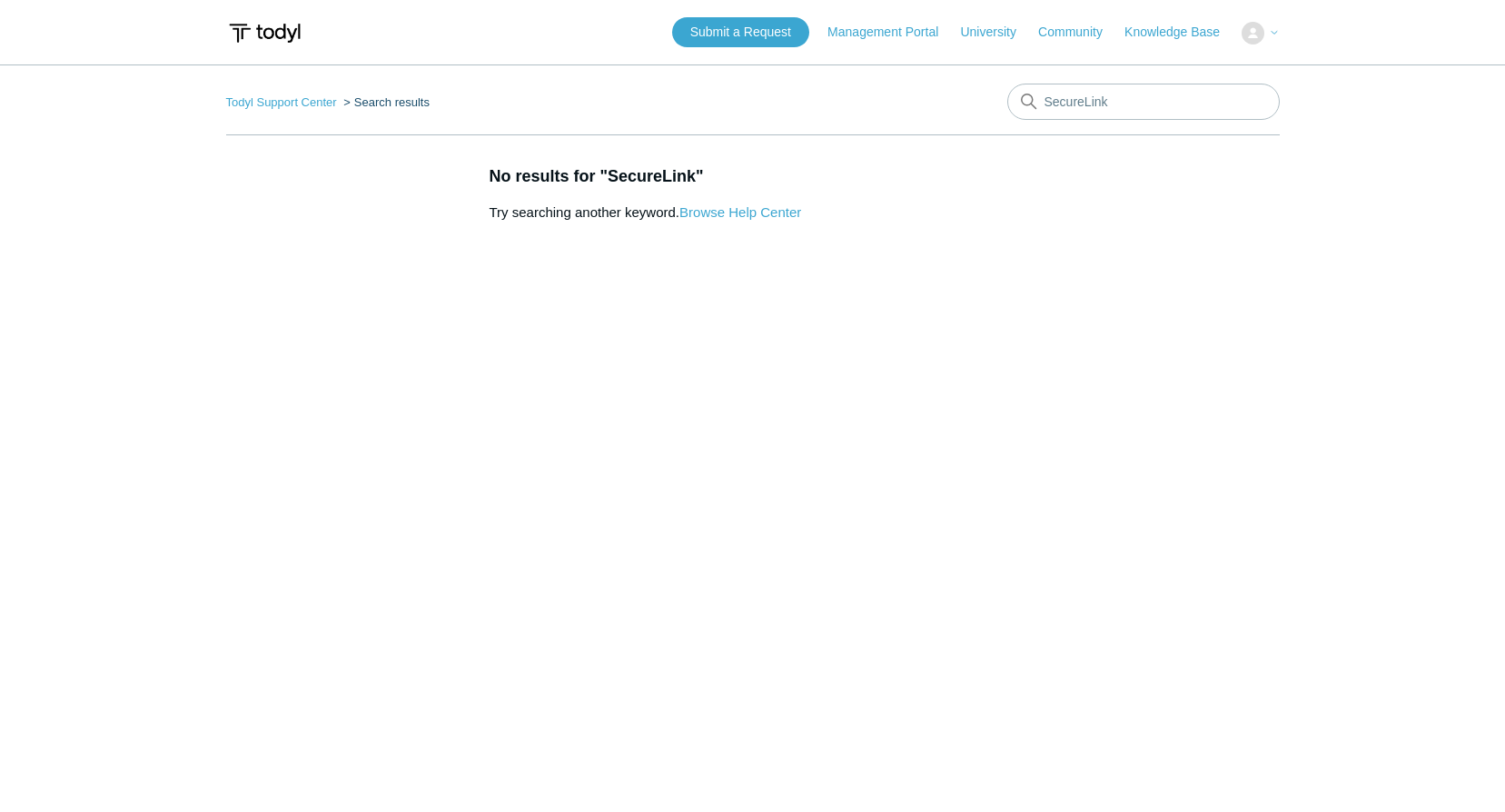 scroll, scrollTop: 0, scrollLeft: 0, axis: both 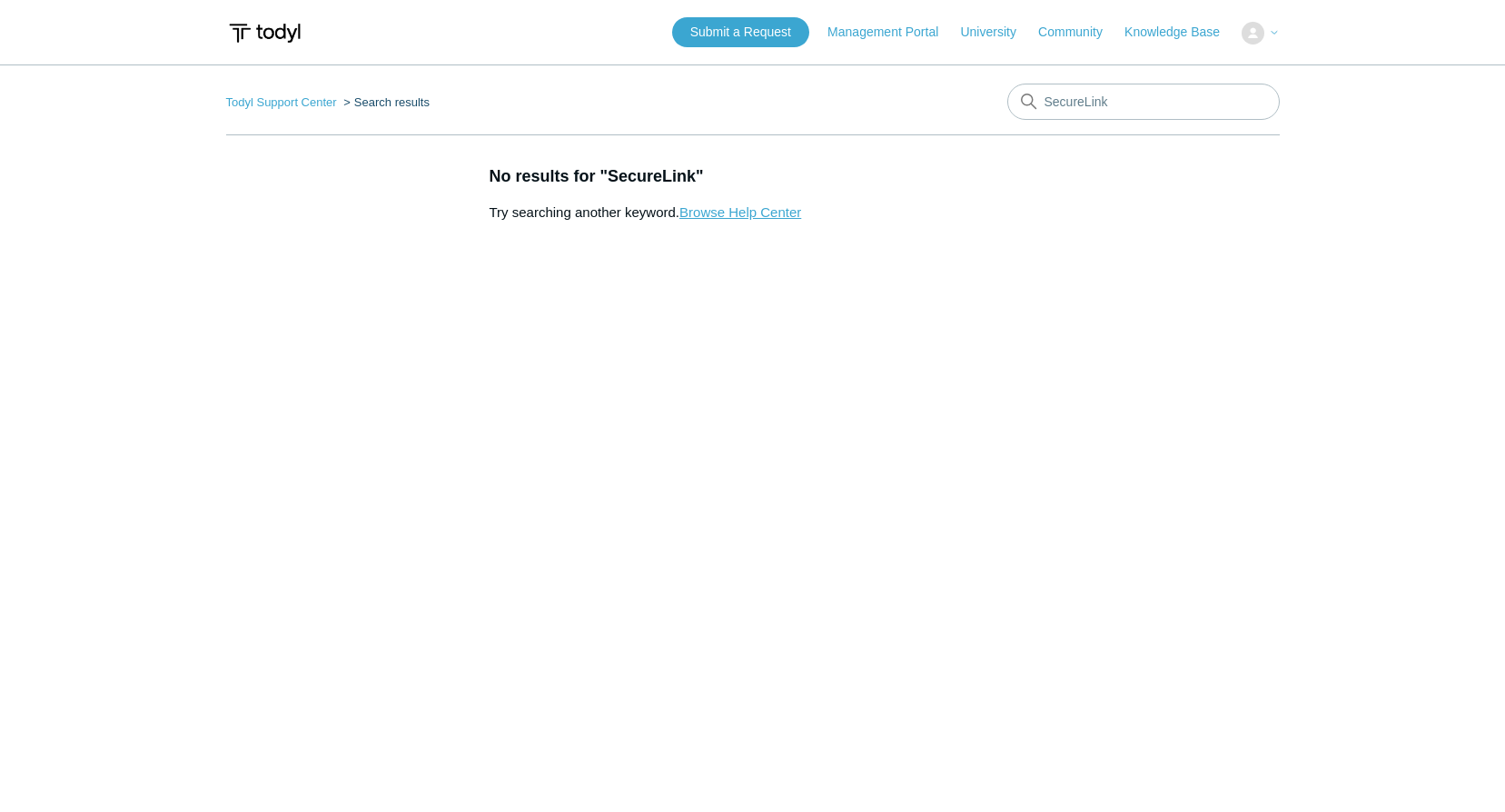 click on "Browse Help Center" at bounding box center [740, 212] 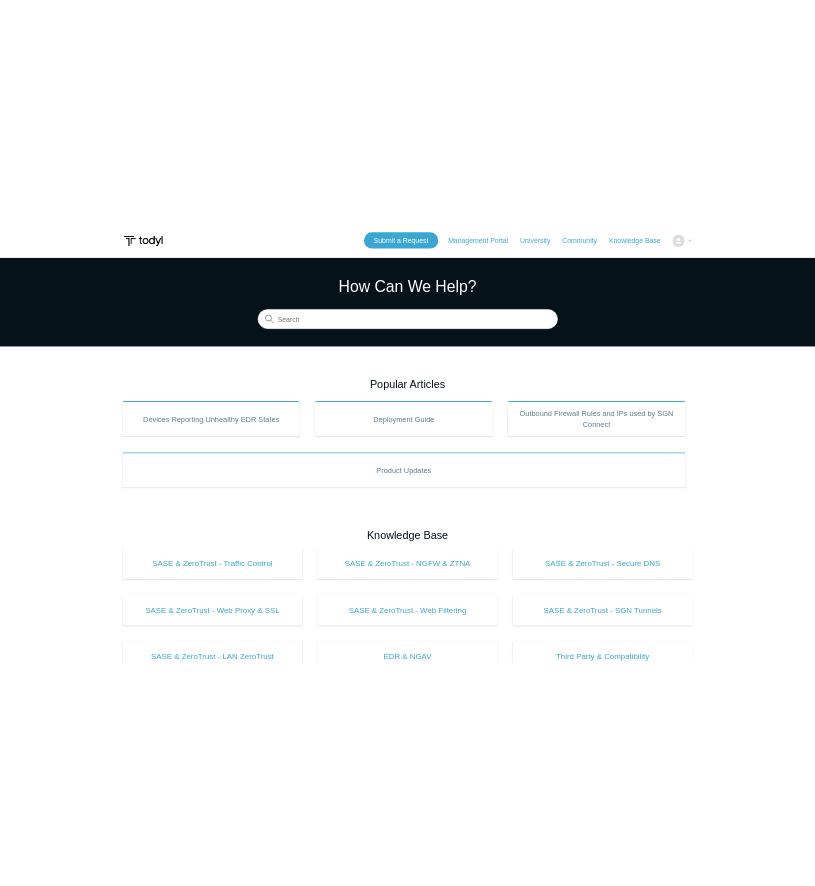 scroll, scrollTop: 0, scrollLeft: 0, axis: both 